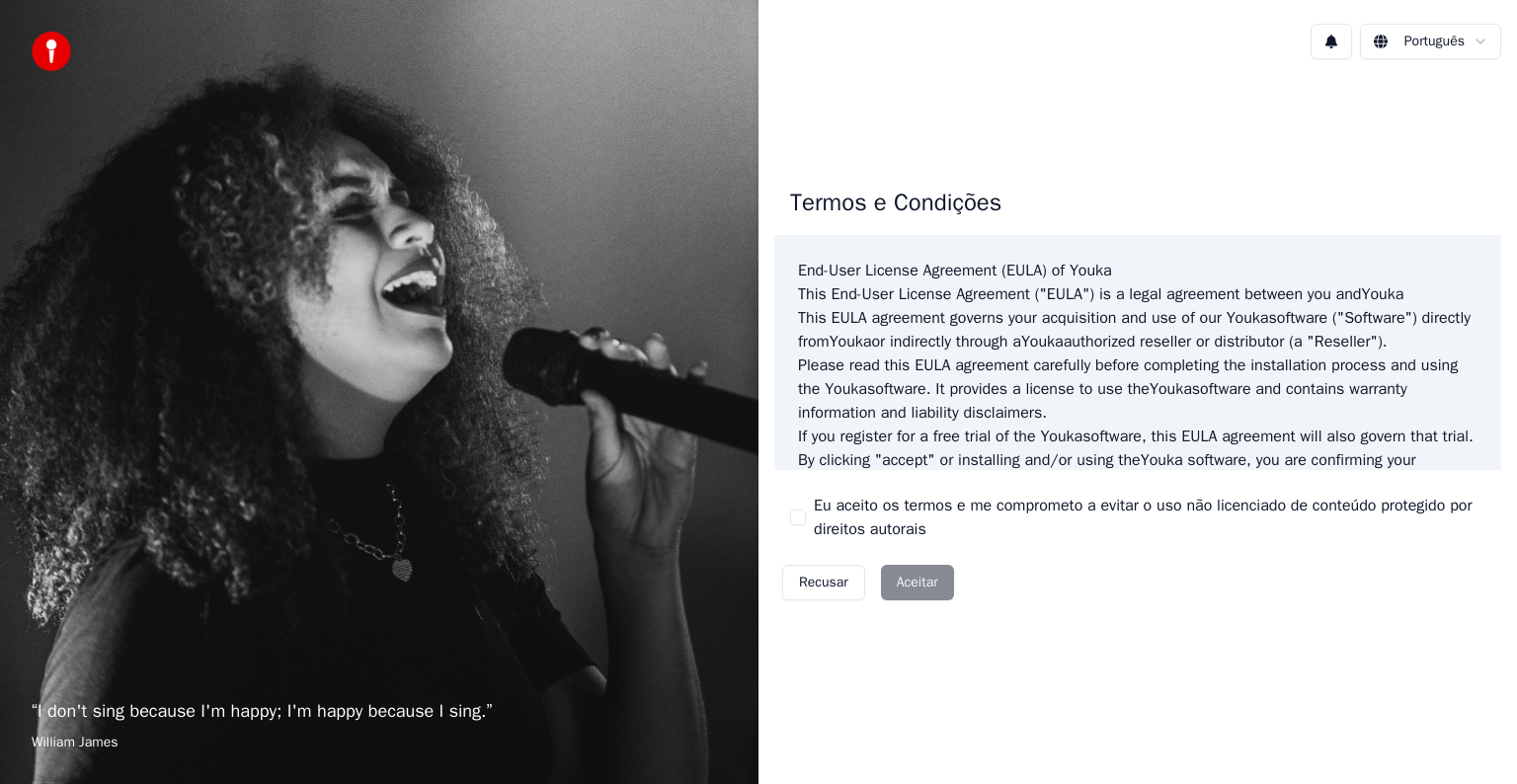 scroll, scrollTop: 0, scrollLeft: 0, axis: both 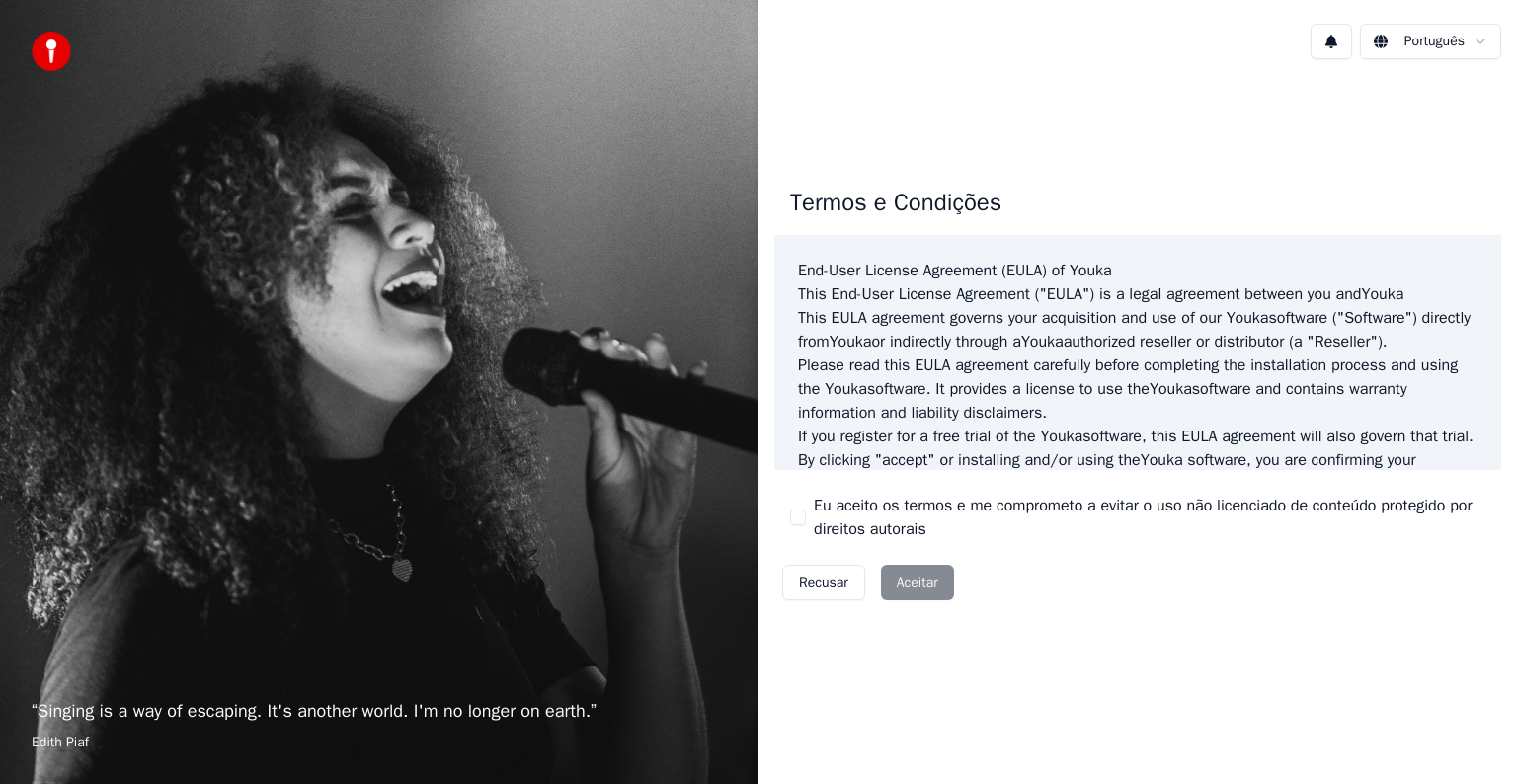 click on "Recusar Aceitar" at bounding box center [868, 583] 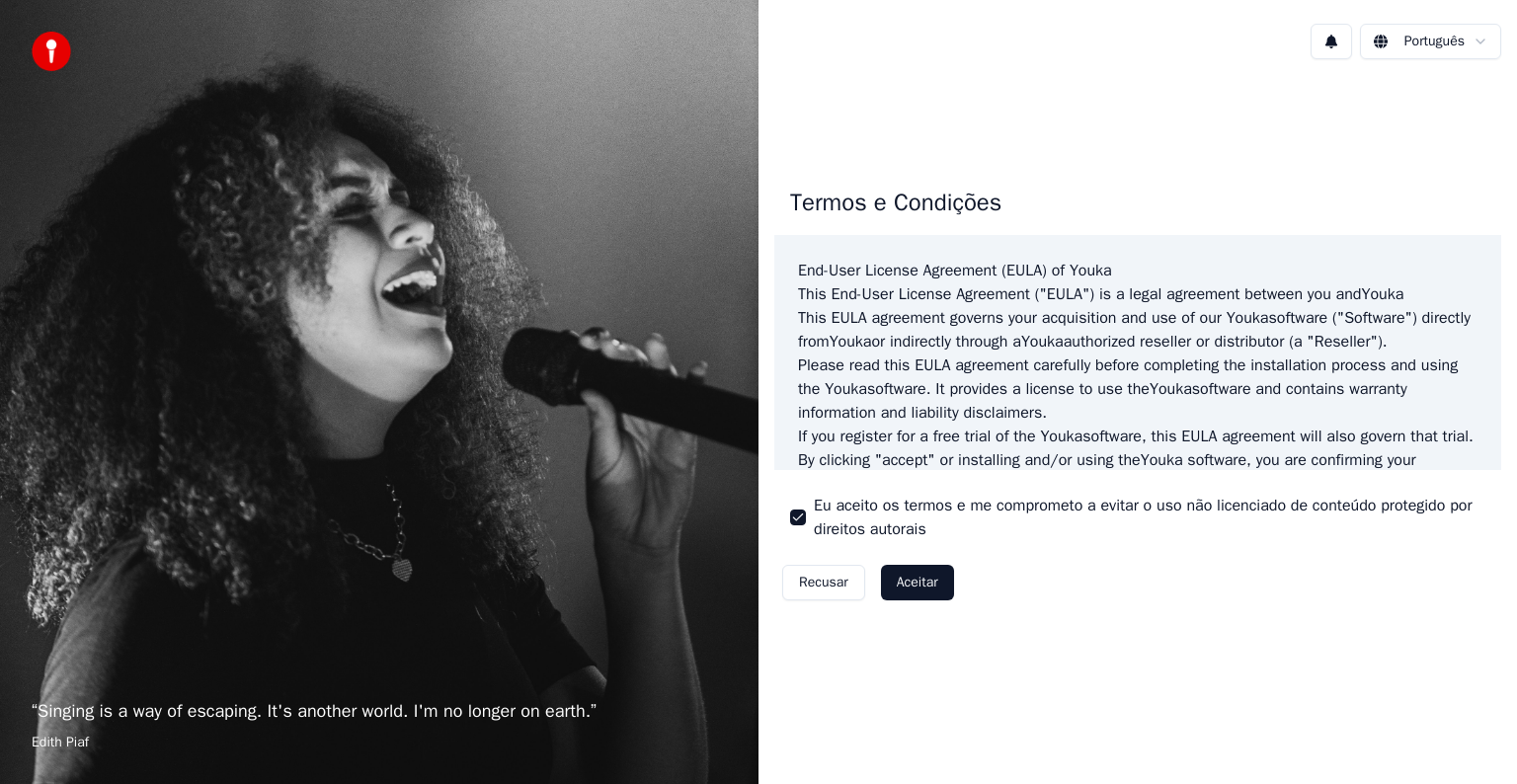 click on "Aceitar" at bounding box center (918, 583) 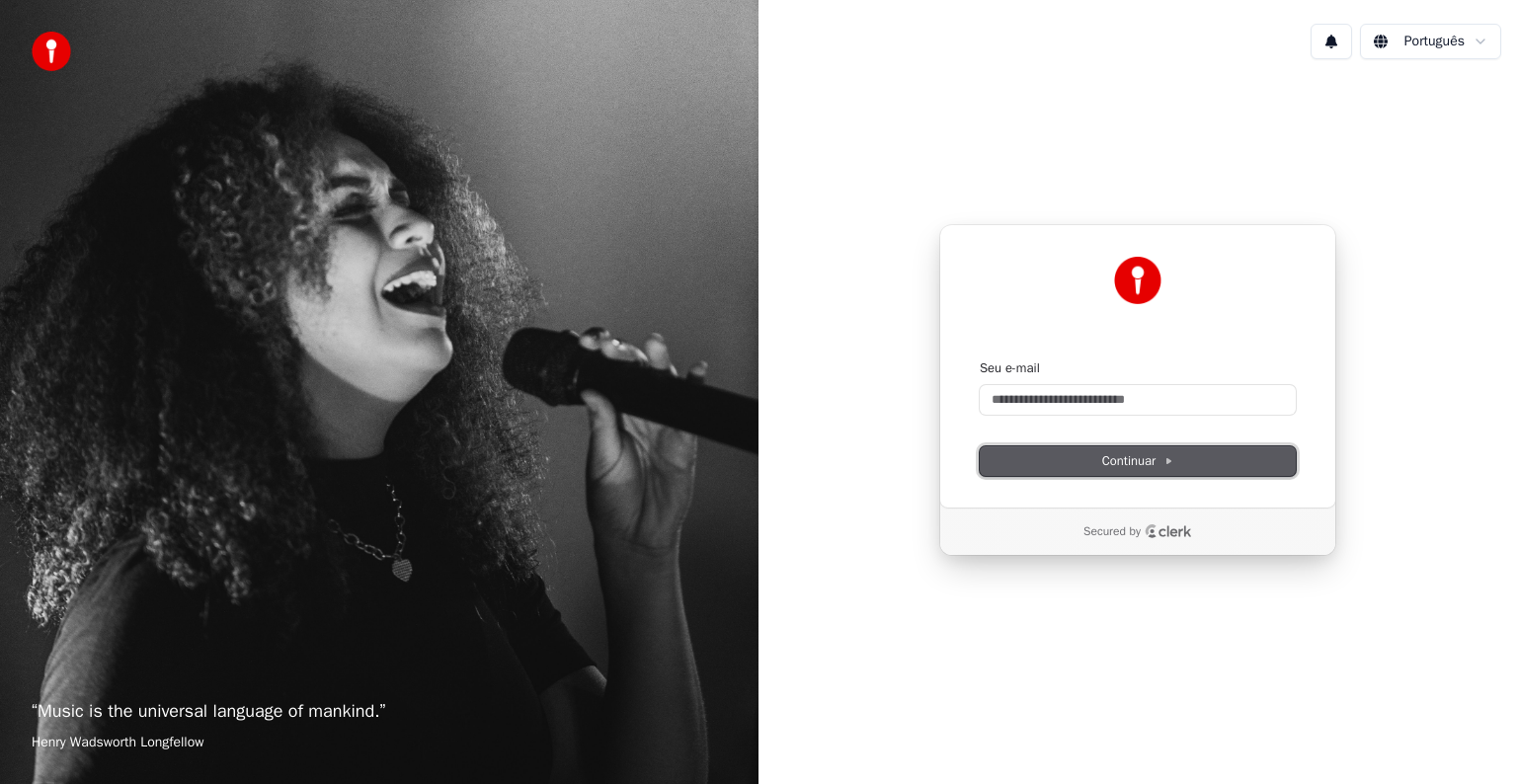 click on "Continuar" at bounding box center (1138, 461) 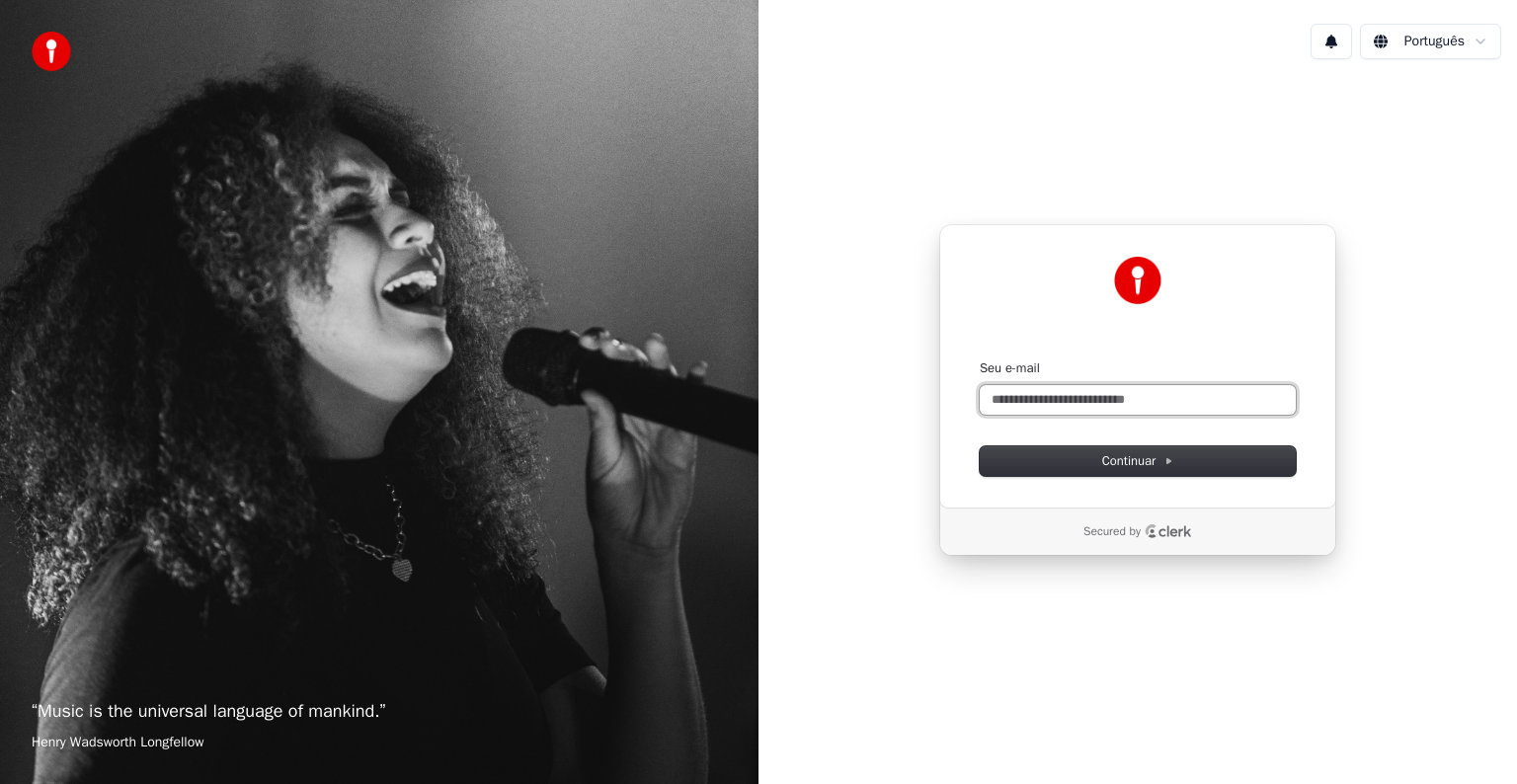 click on "Seu e-mail" at bounding box center (1138, 400) 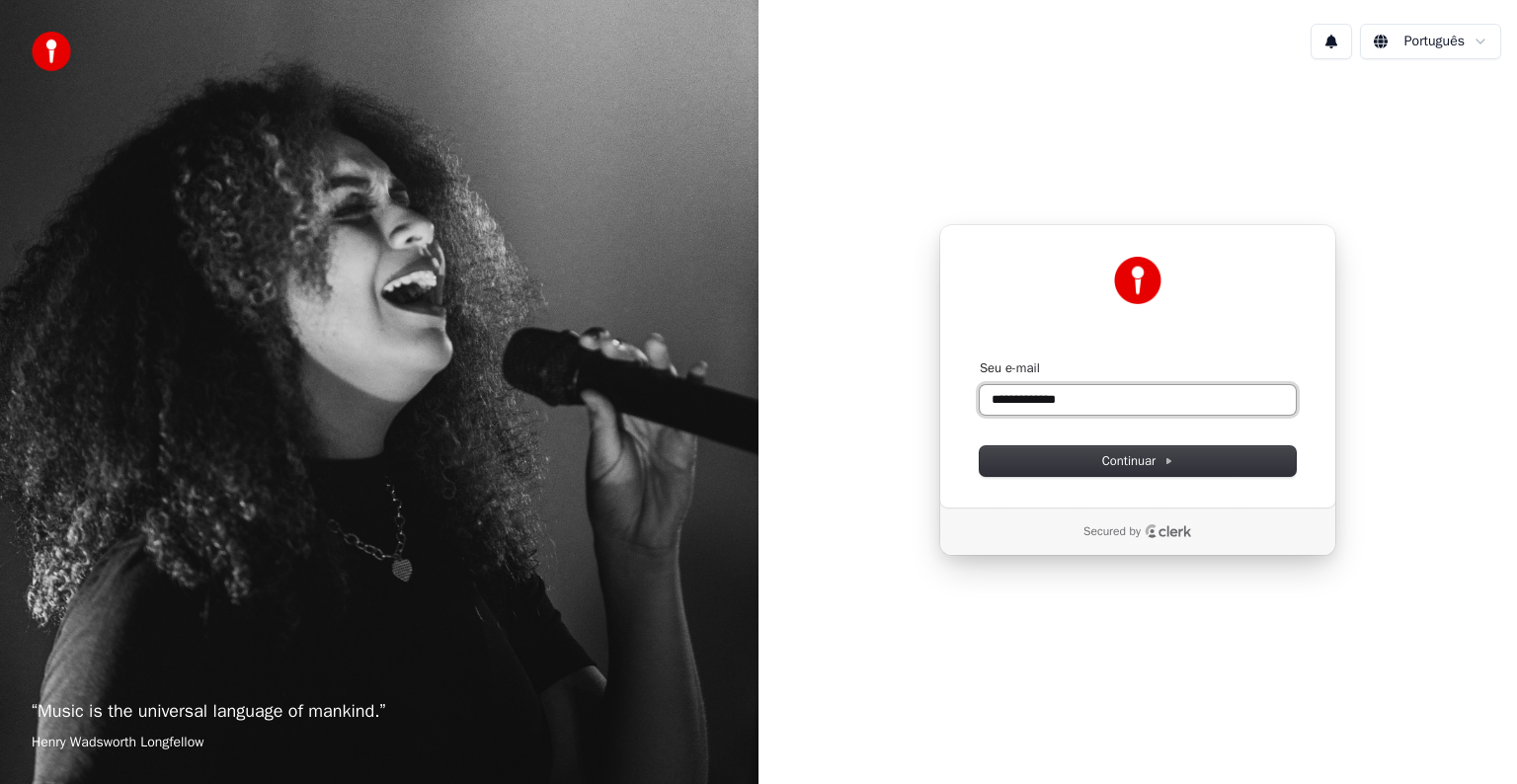 click on "**********" at bounding box center [1138, 400] 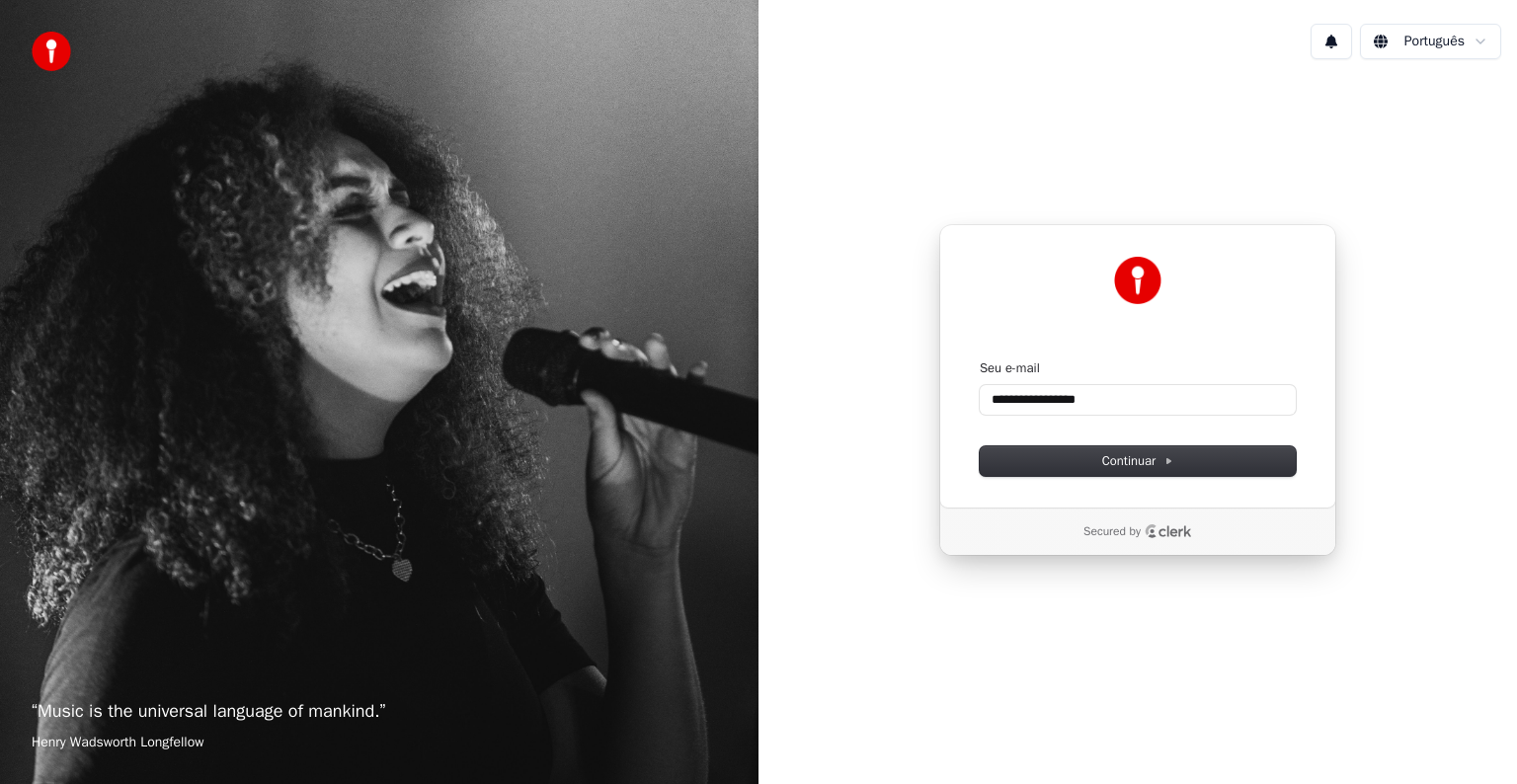 click on "**********" at bounding box center [1138, 390] 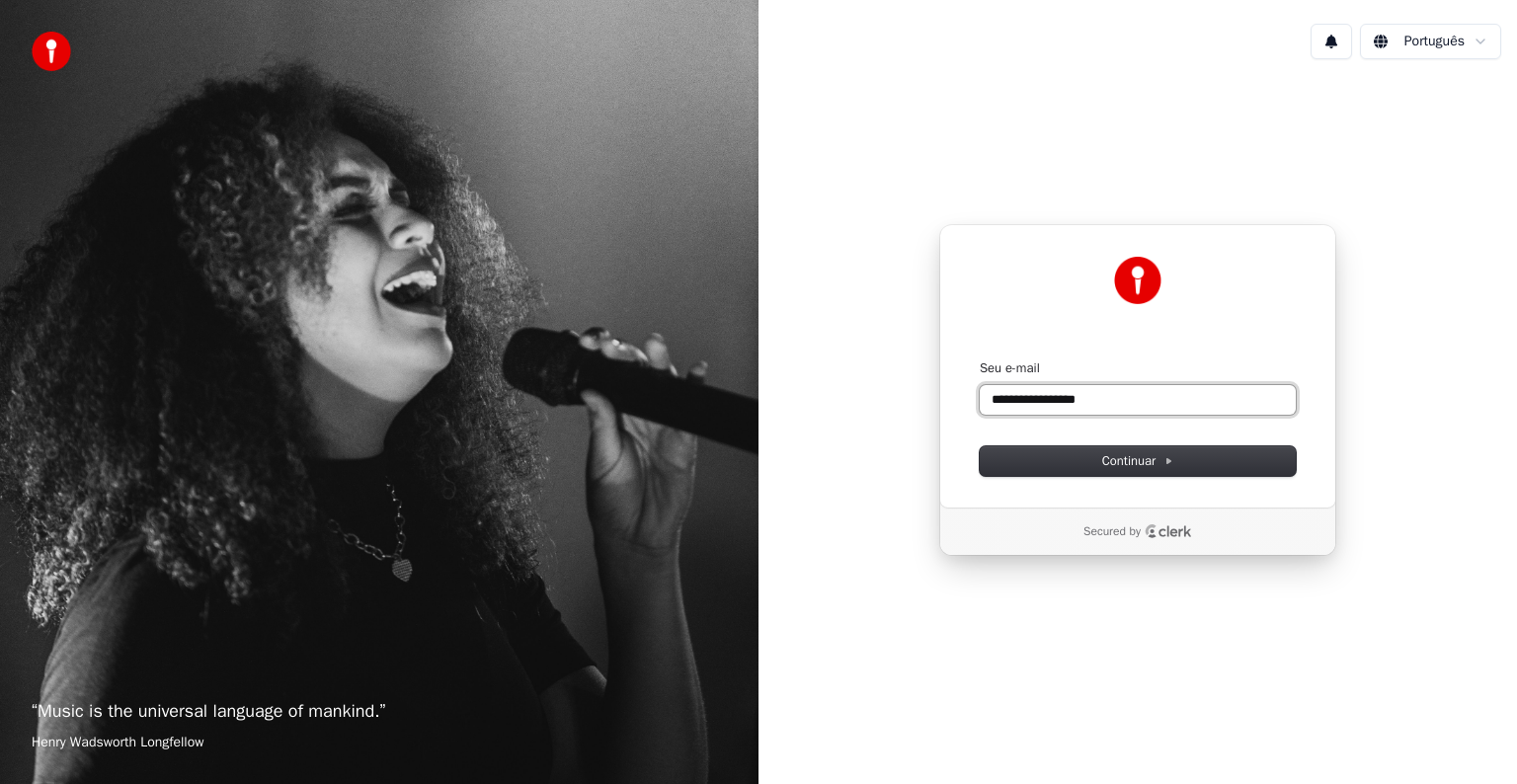 click on "**********" at bounding box center (1138, 400) 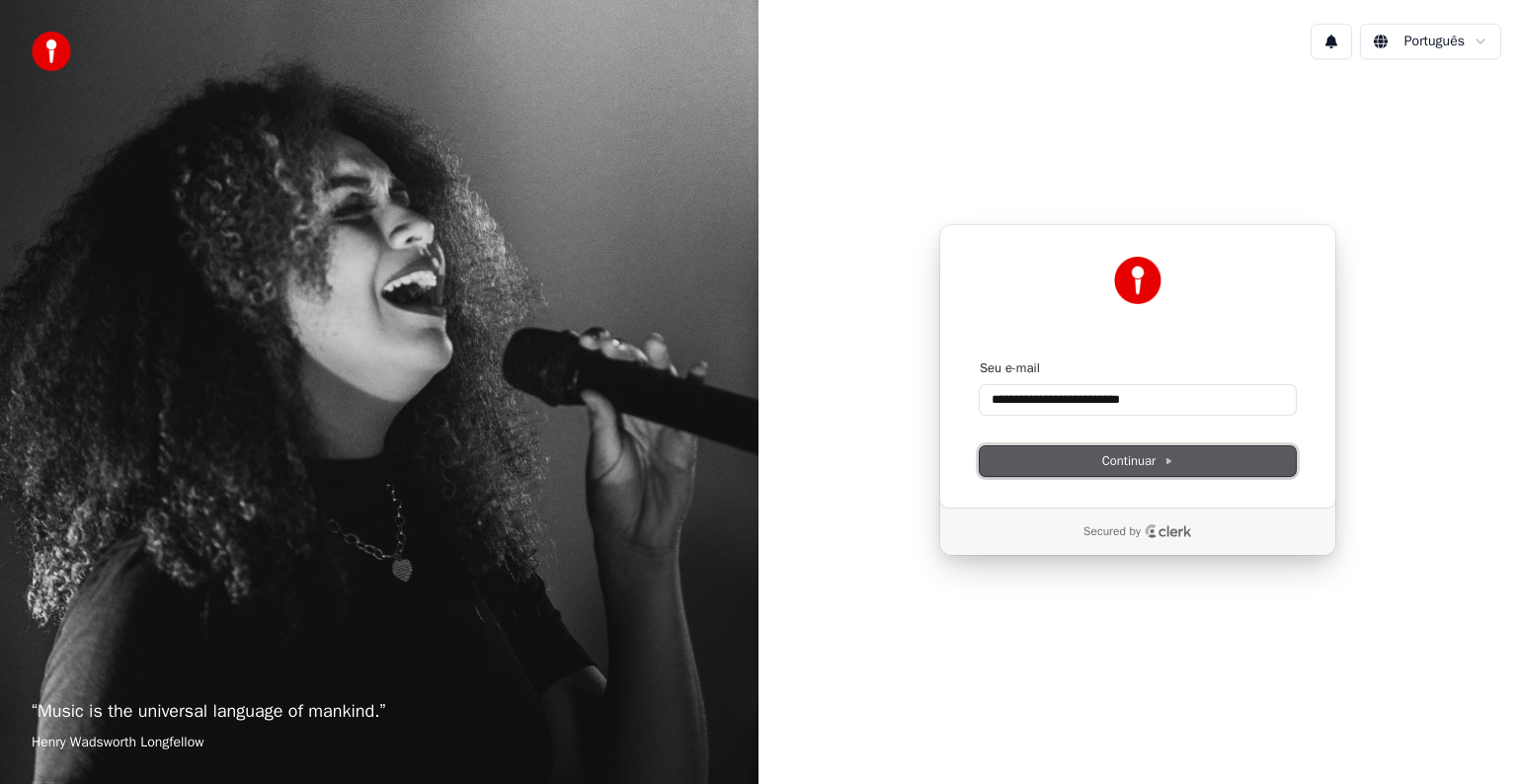 click on "Continuar" at bounding box center [1138, 461] 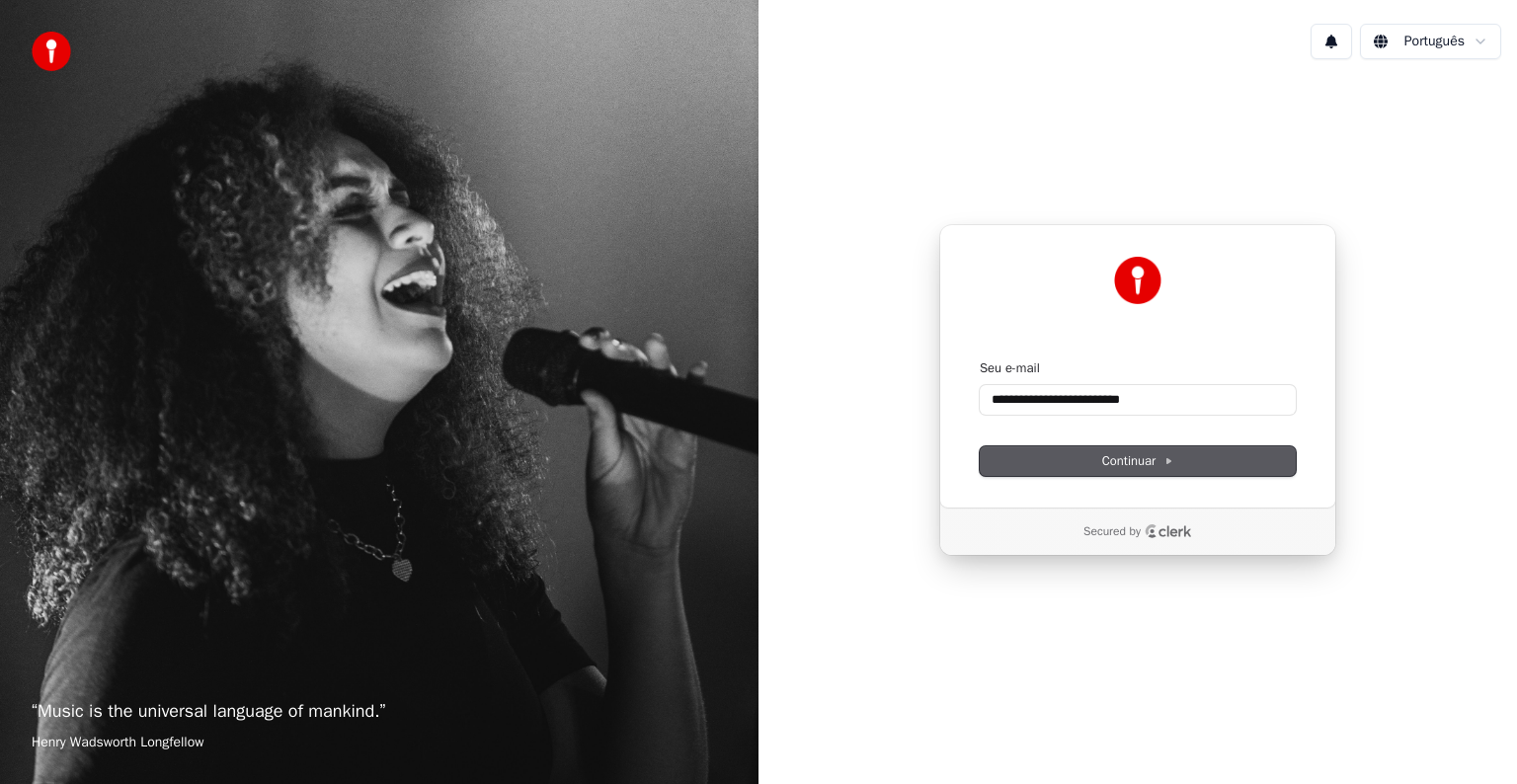 type on "**********" 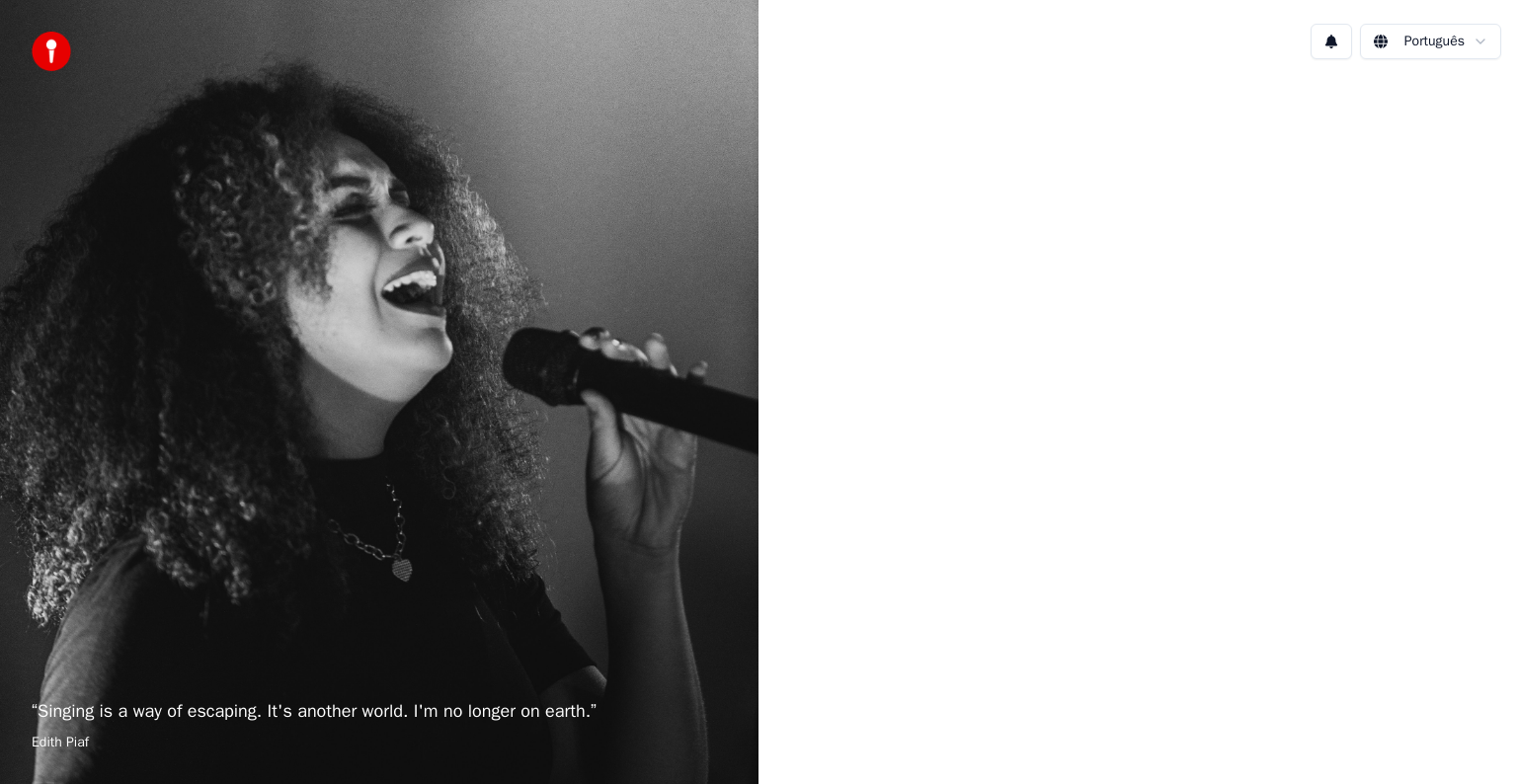 scroll, scrollTop: 0, scrollLeft: 0, axis: both 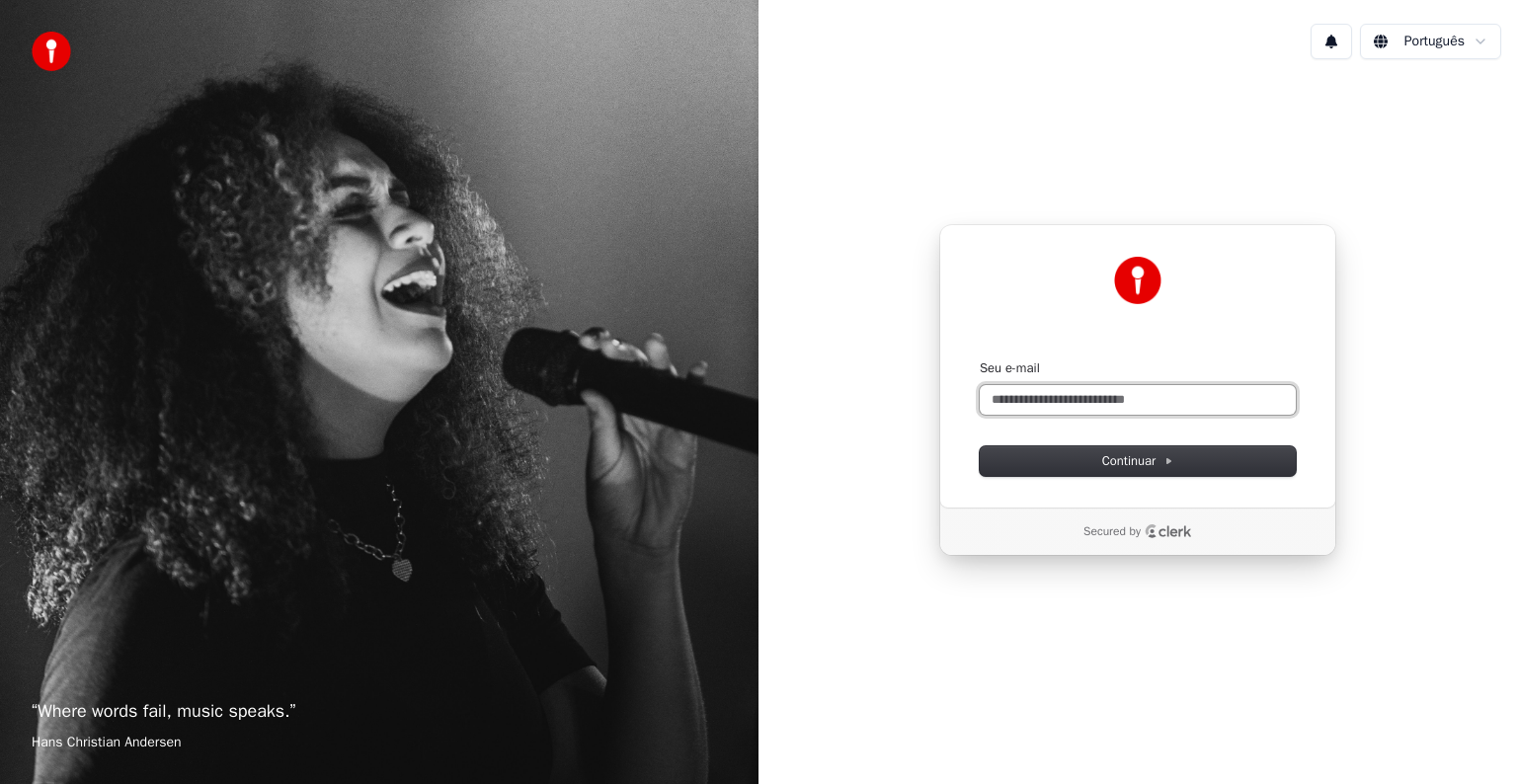 click on "Seu e-mail" at bounding box center [1138, 400] 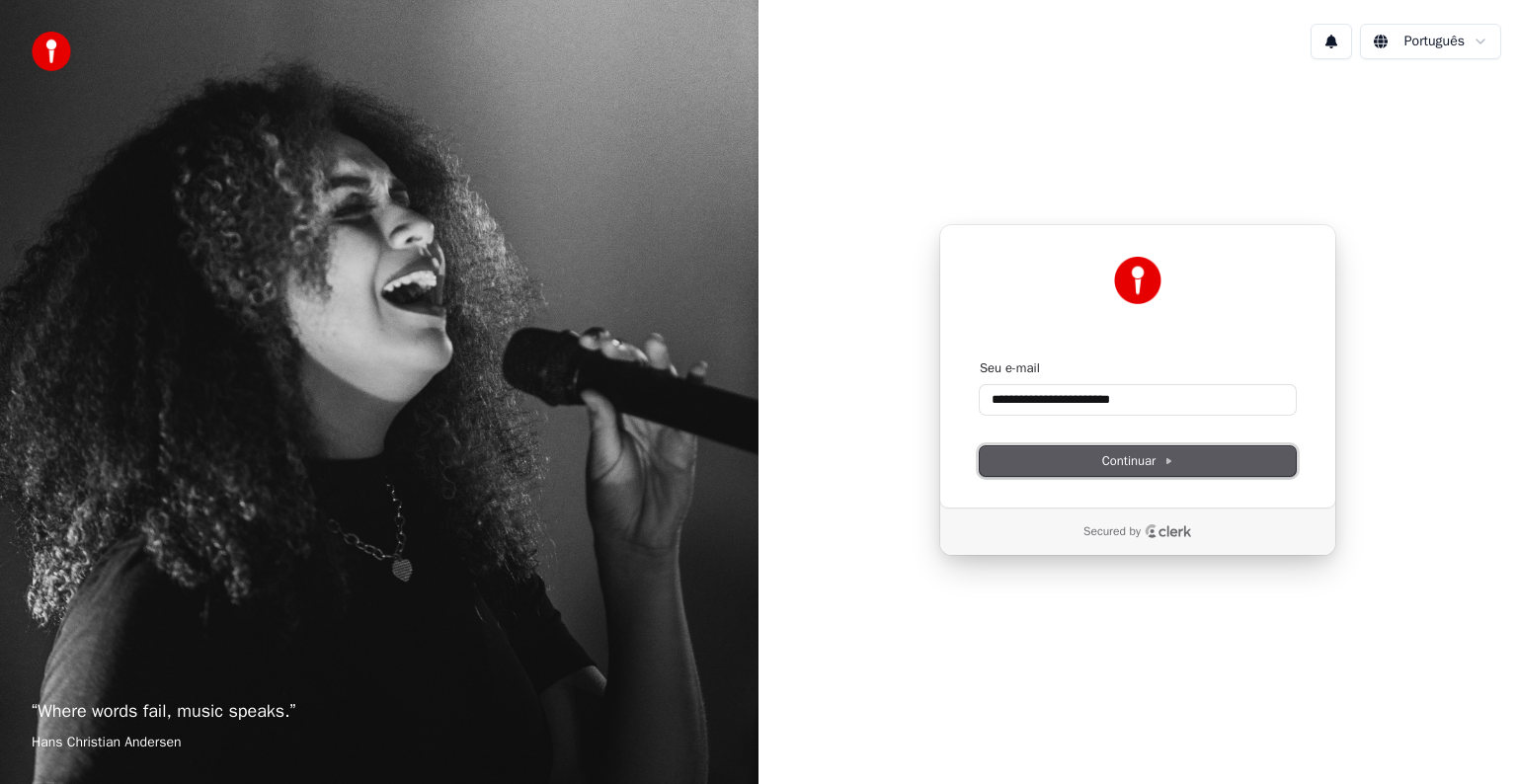 click 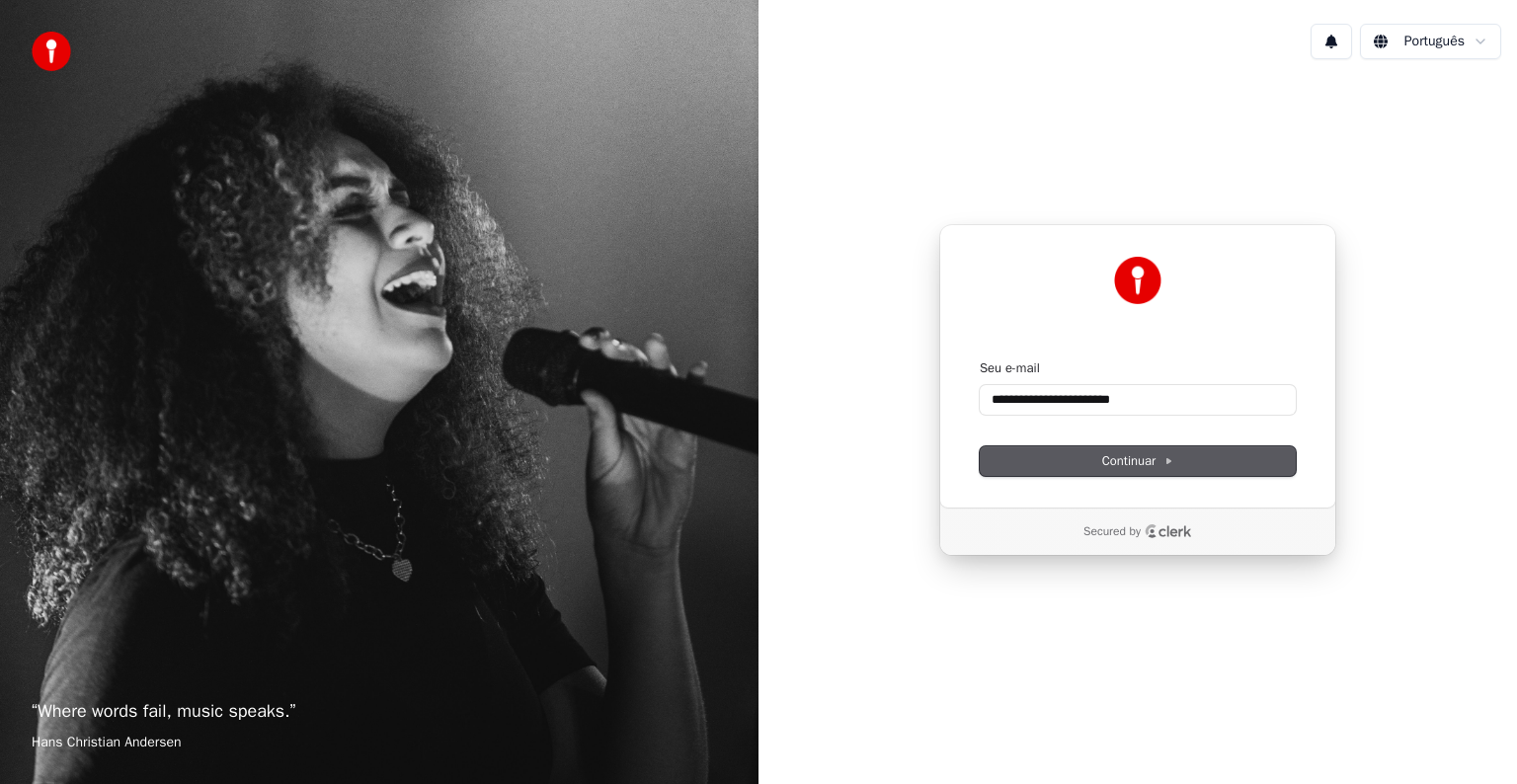 type on "**********" 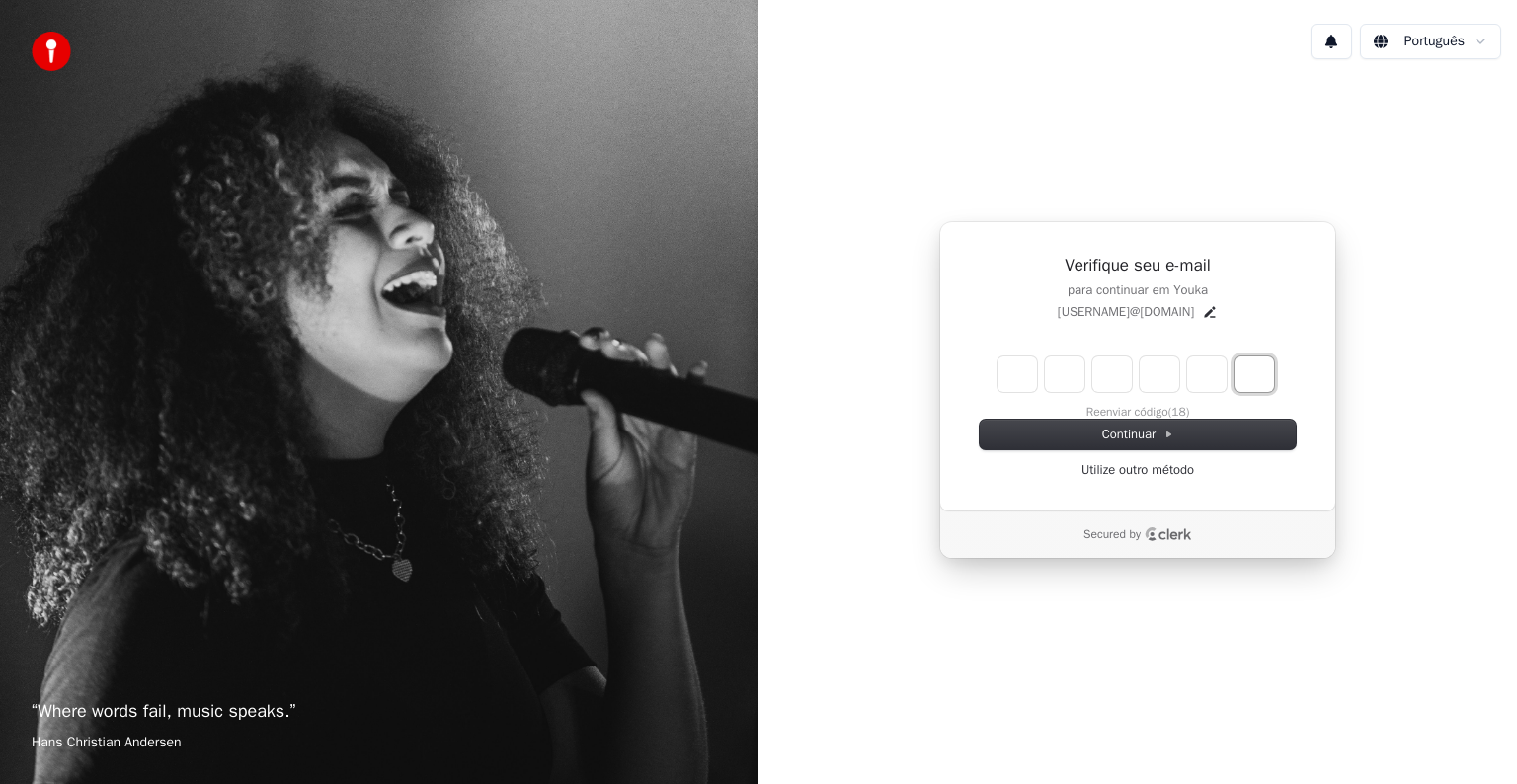 paste on "*" 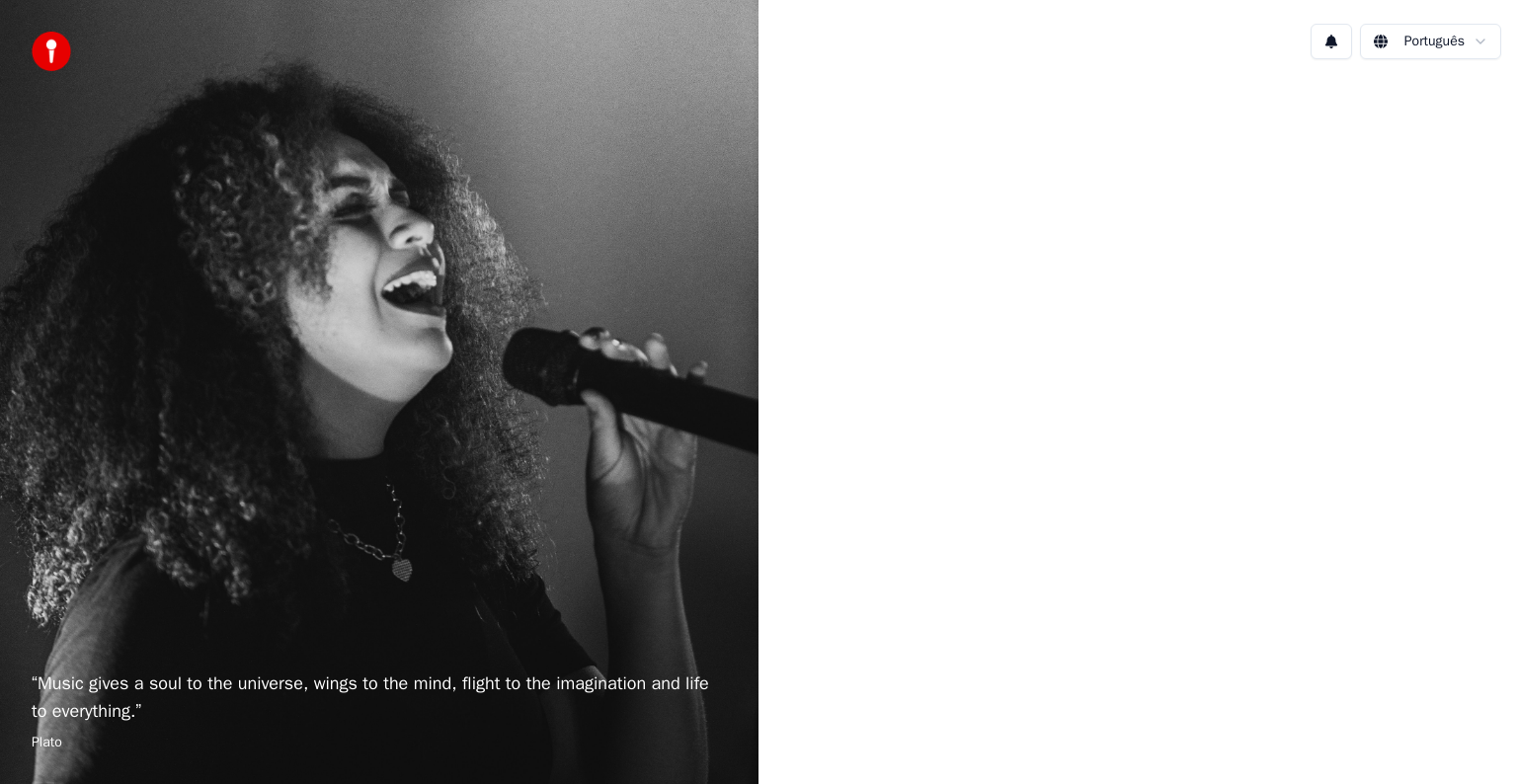 scroll, scrollTop: 0, scrollLeft: 0, axis: both 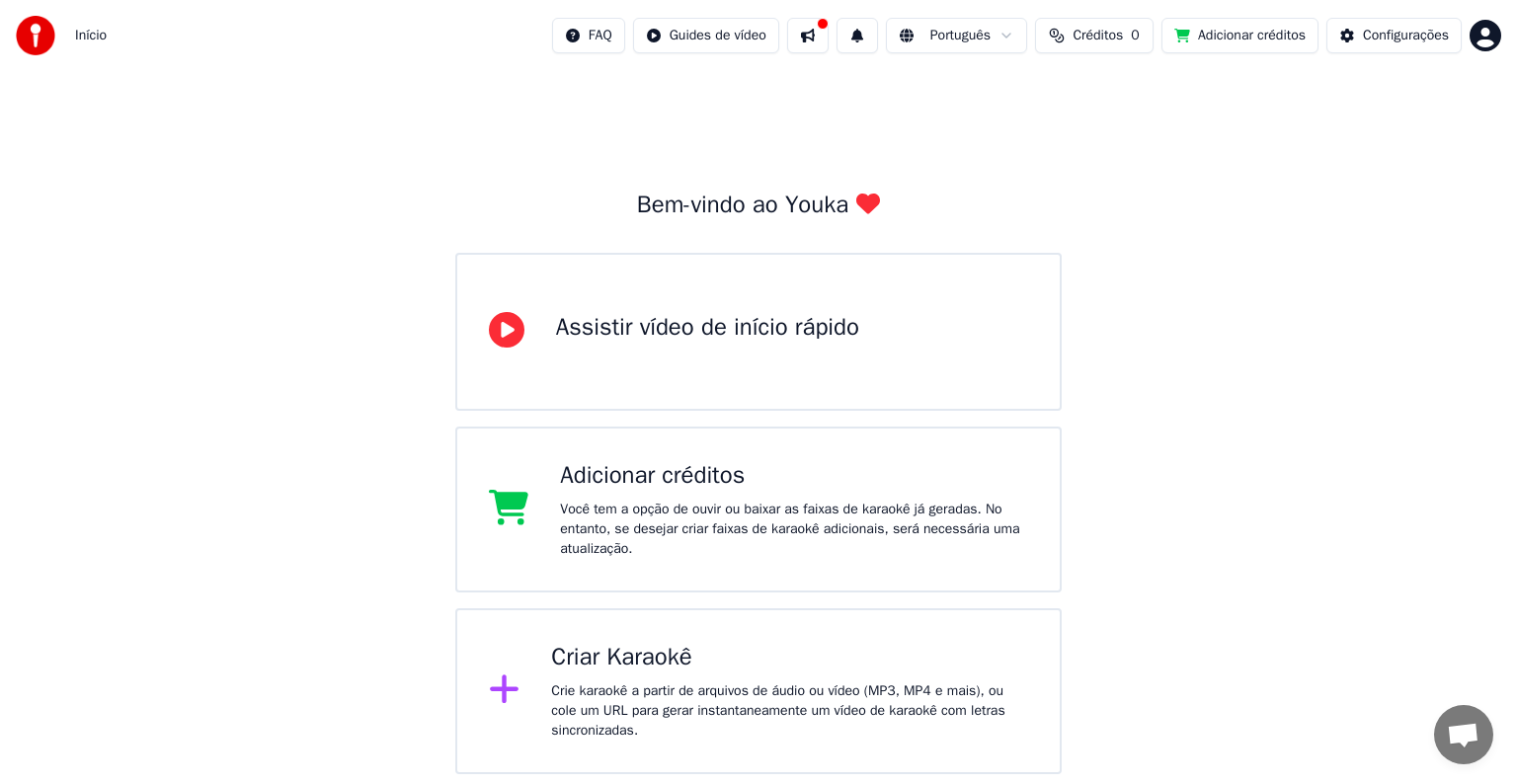 click on "Criar Karaokê Crie karaokê a partir de arquivos de áudio ou vídeo (MP3, MP4 e mais), ou cole um URL para gerar instantaneamente um vídeo de karaokê com letras sincronizadas." at bounding box center [789, 691] 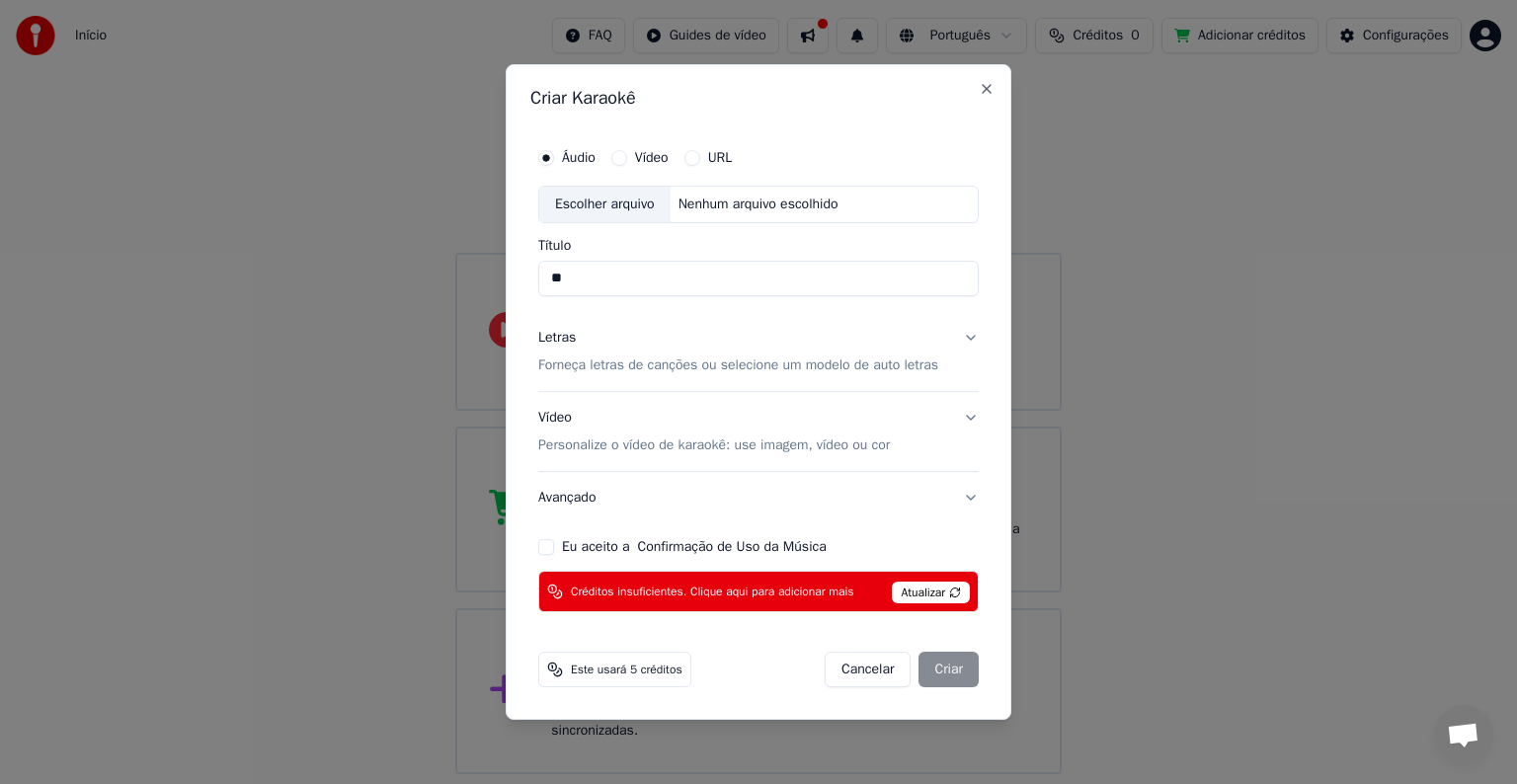 type on "*" 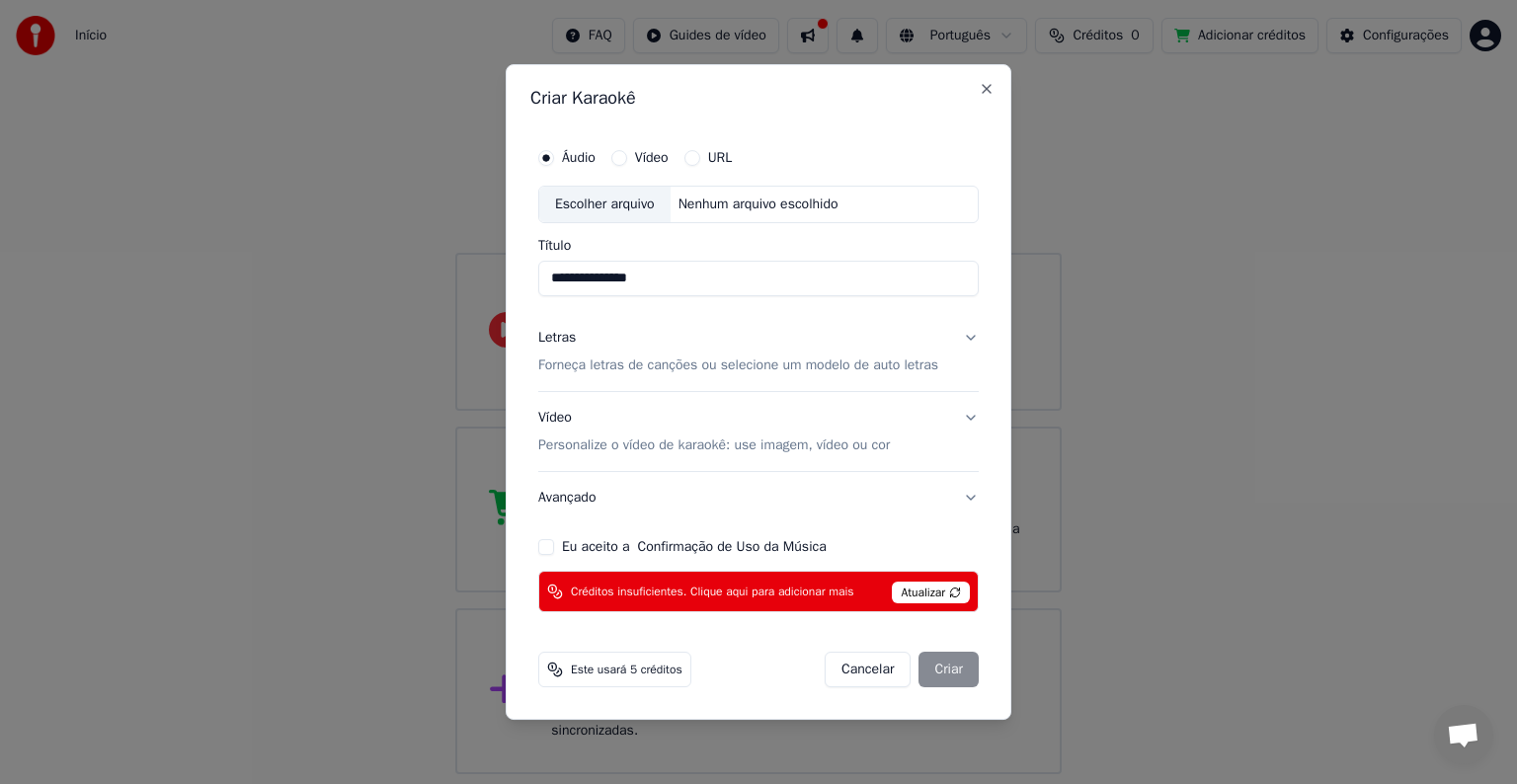 click on "Letras Forneça letras de canções ou selecione um modelo de auto letras" at bounding box center [758, 352] 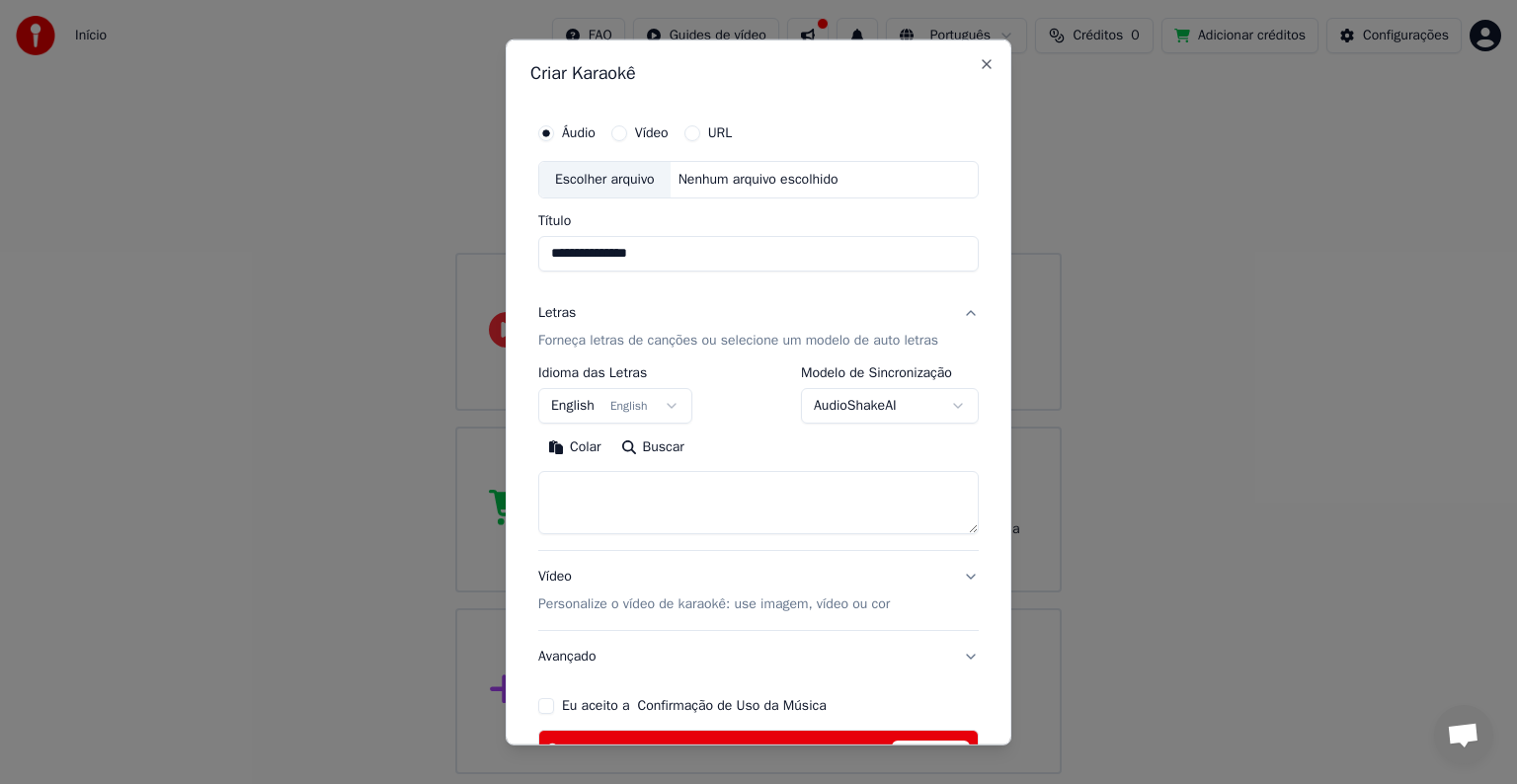click on "**********" at bounding box center [758, 254] 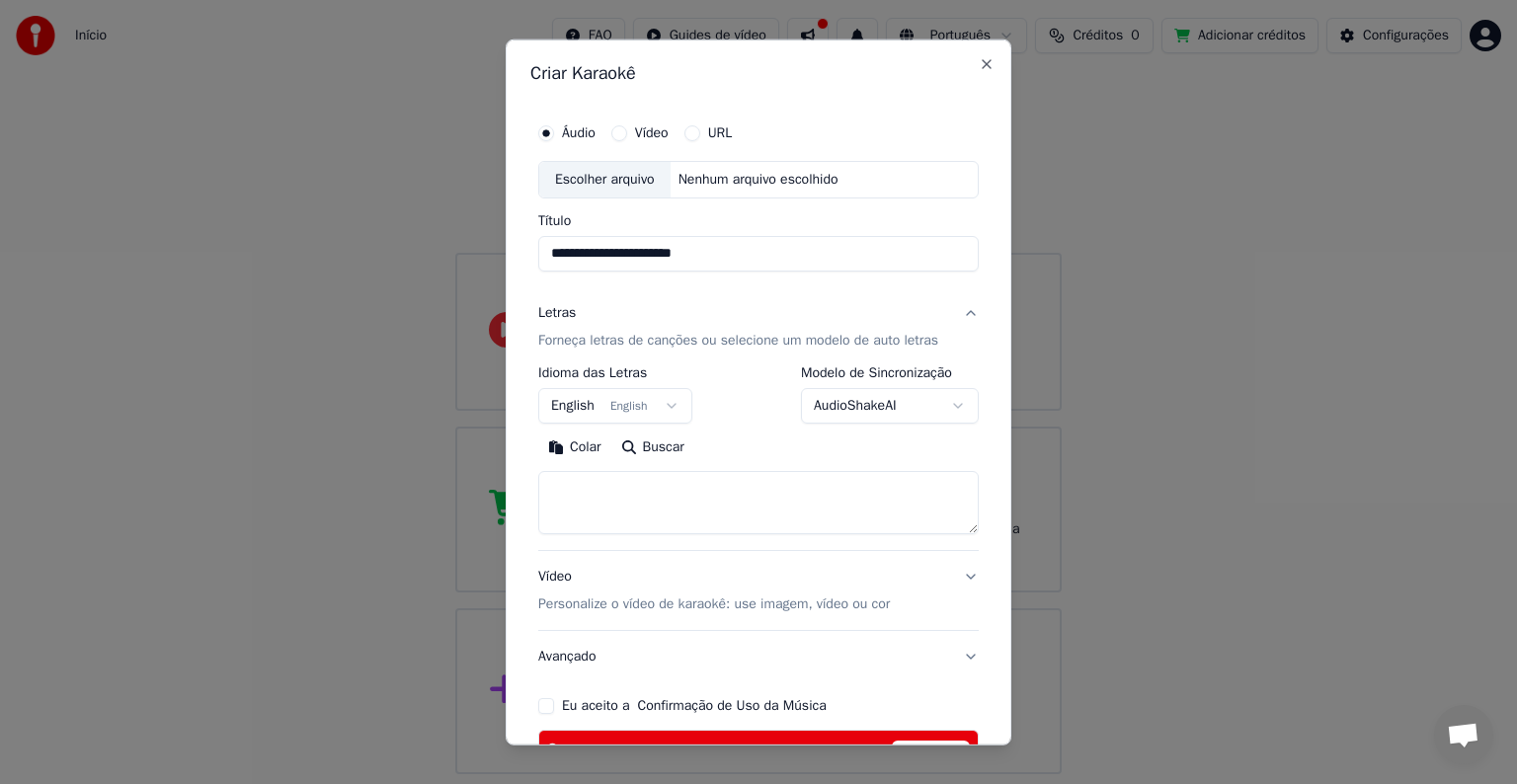 type on "**********" 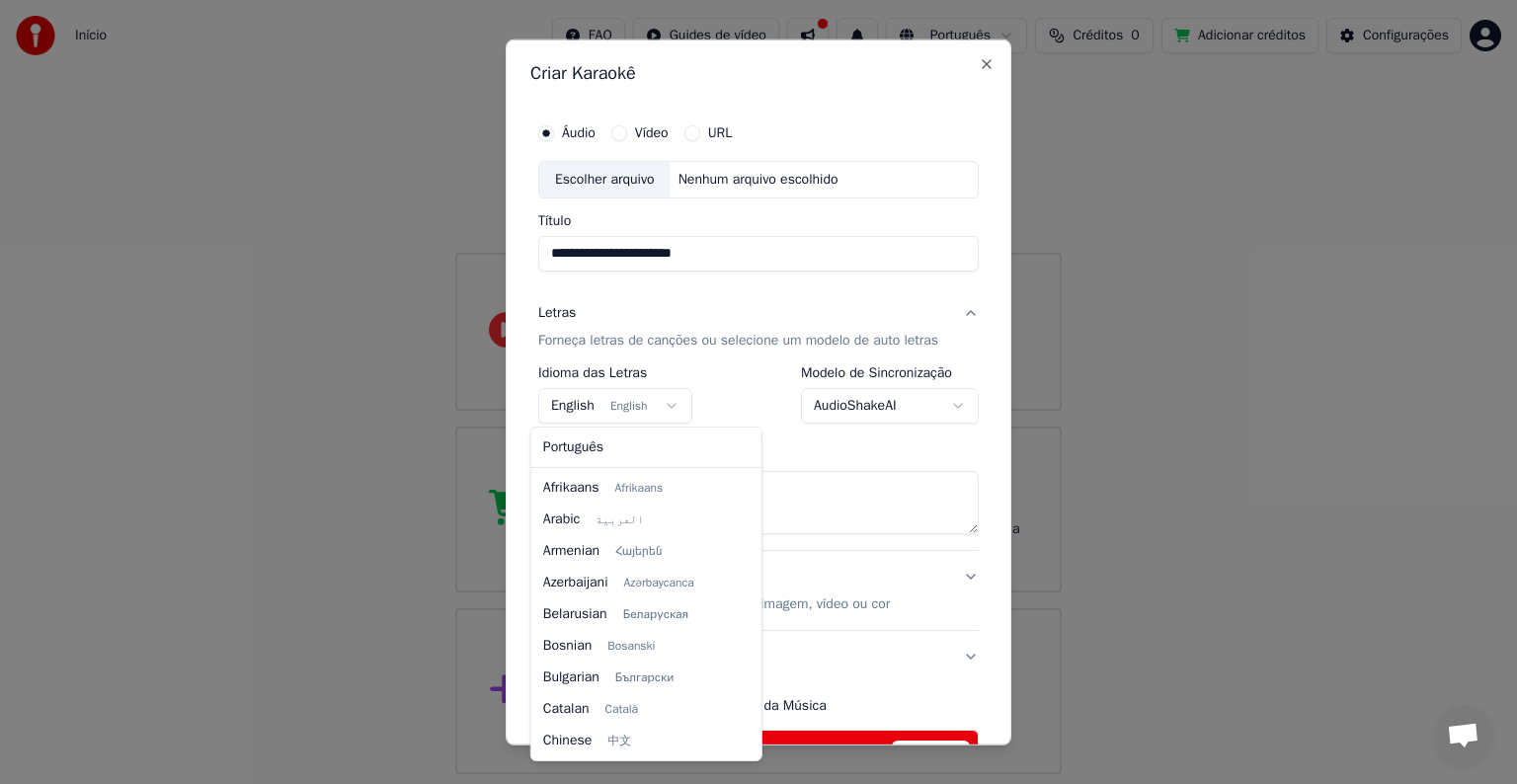 click on "**********" at bounding box center [758, 387] 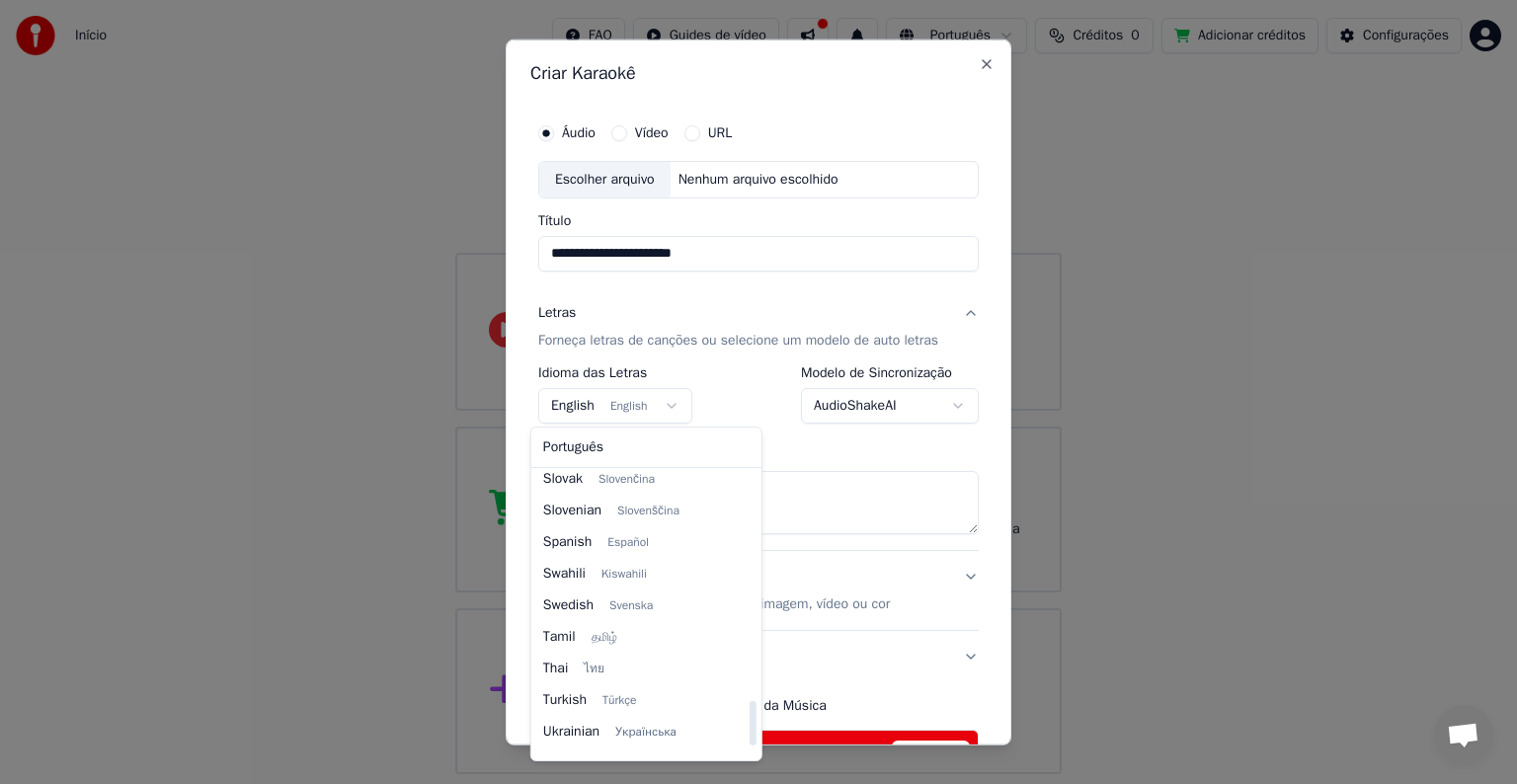 scroll, scrollTop: 1428, scrollLeft: 0, axis: vertical 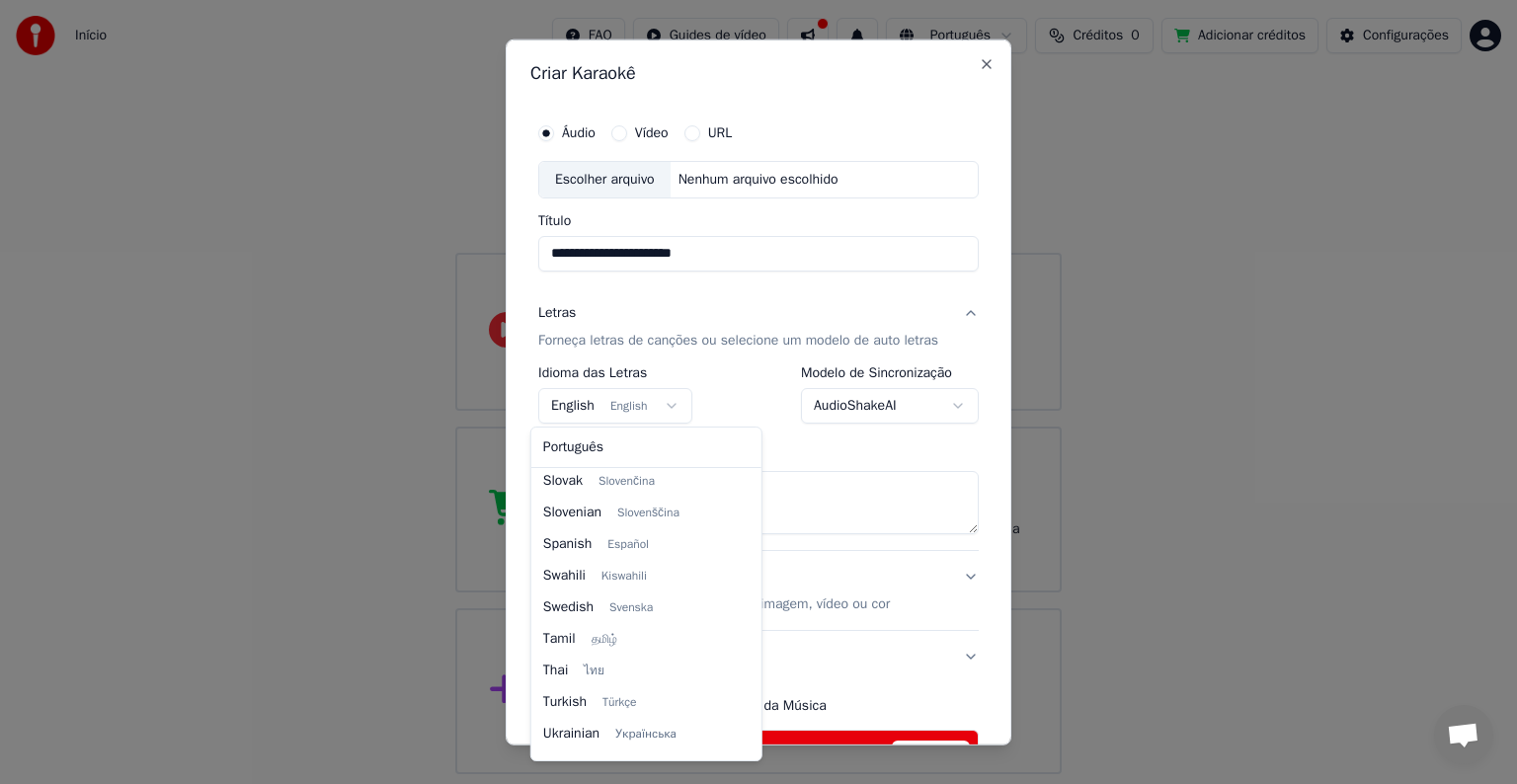 select on "**" 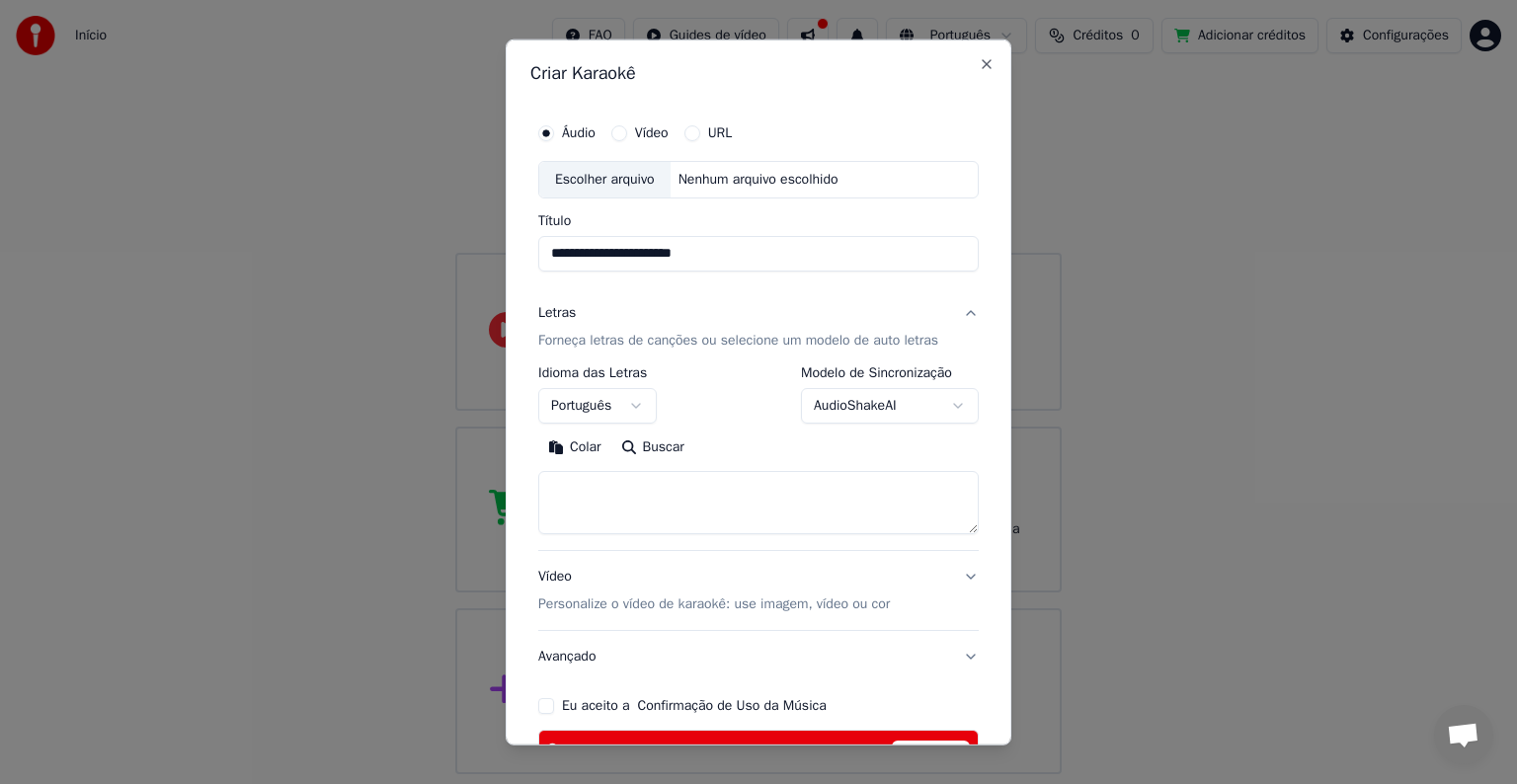 click on "Colar Buscar" at bounding box center [758, 447] 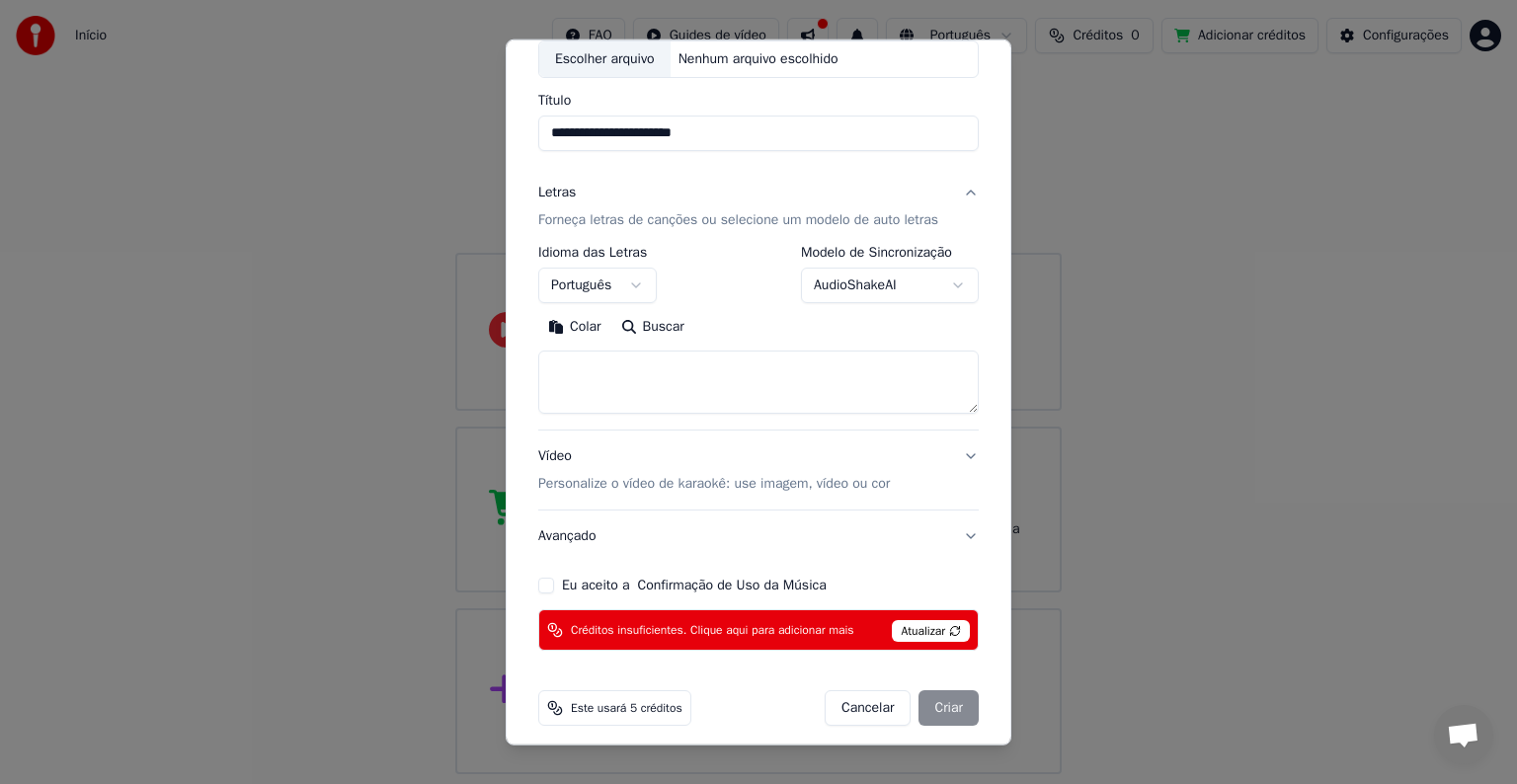 scroll, scrollTop: 132, scrollLeft: 0, axis: vertical 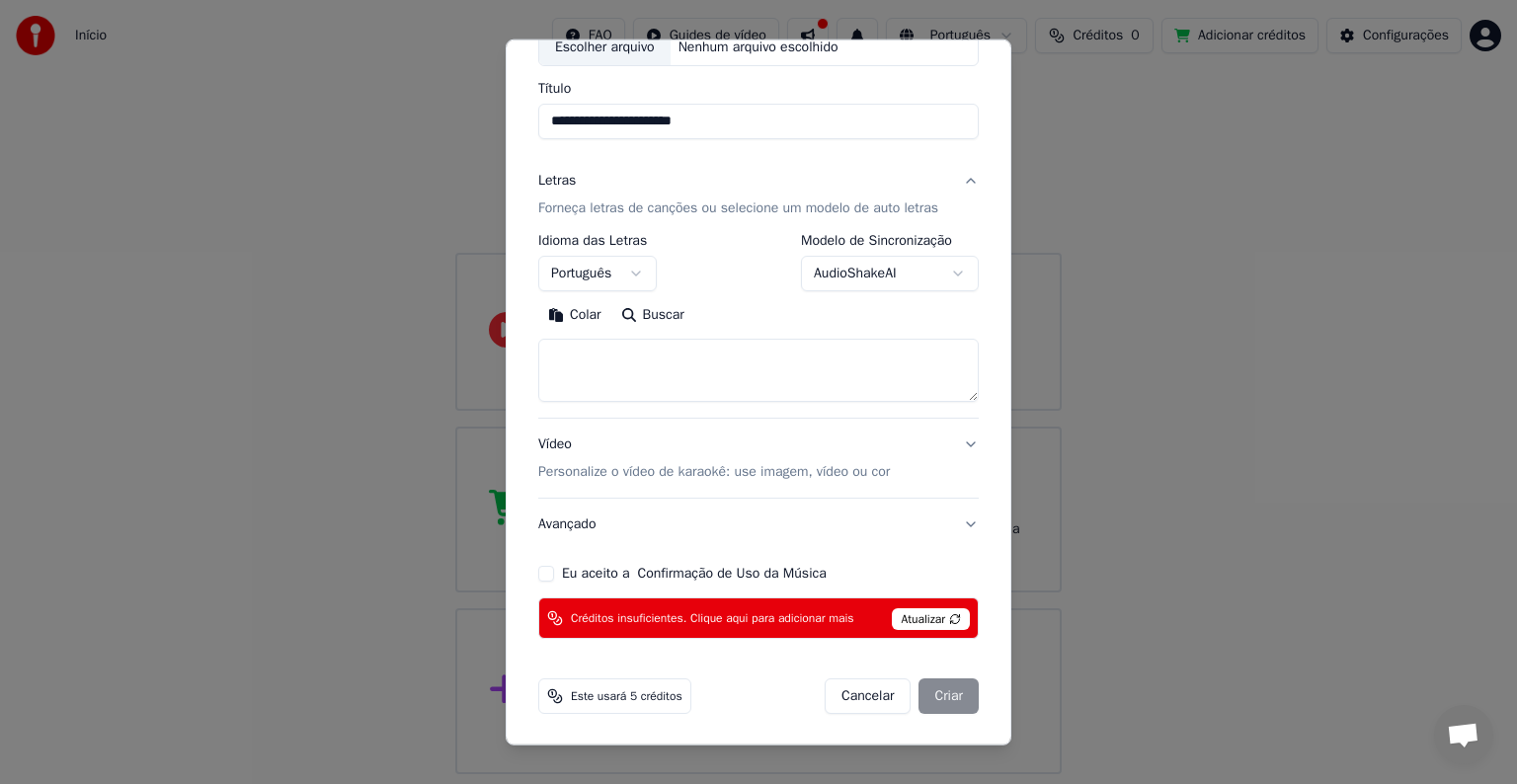 click on "Este usará 5 créditos" at bounding box center (626, 696) 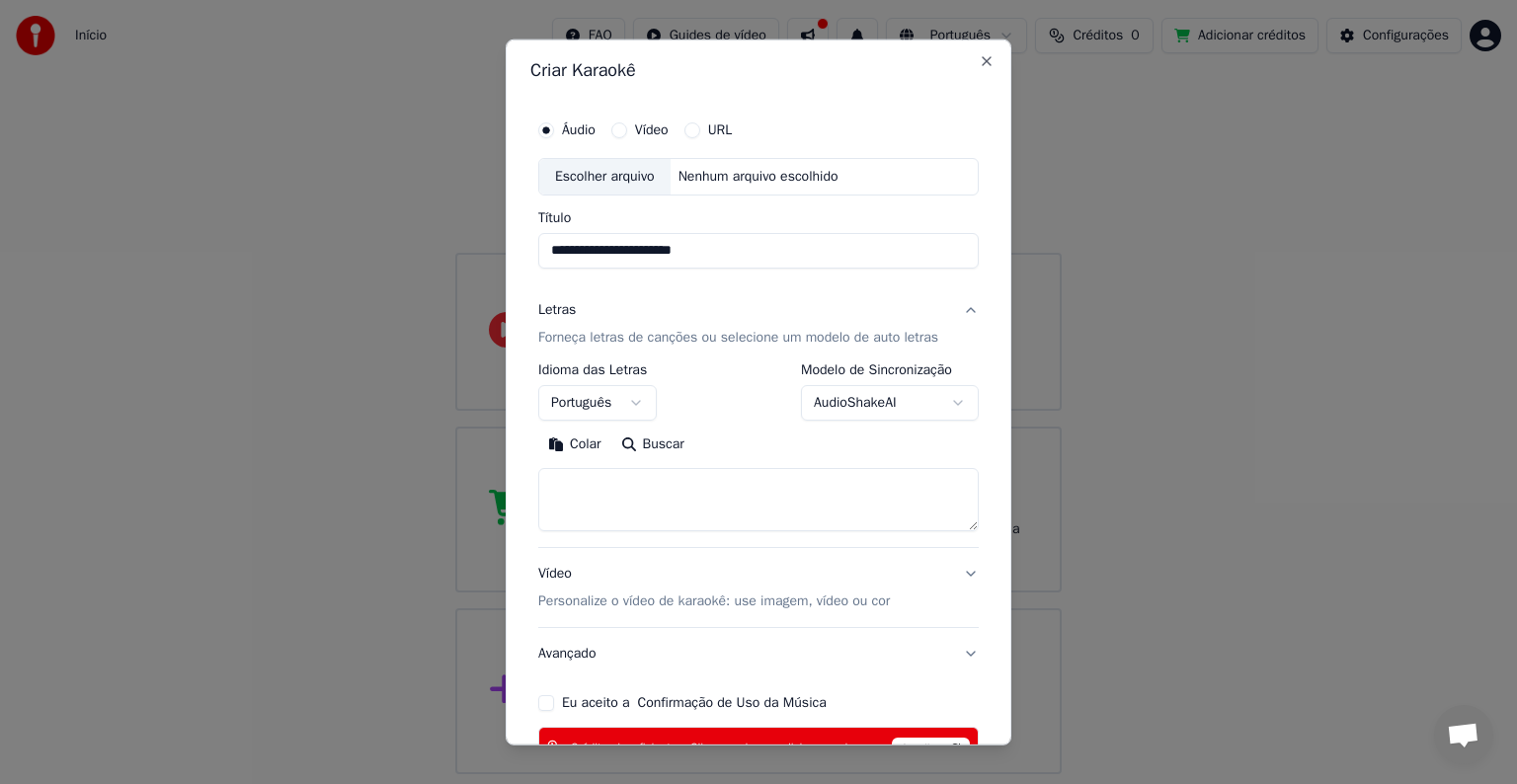 scroll, scrollTop: 0, scrollLeft: 0, axis: both 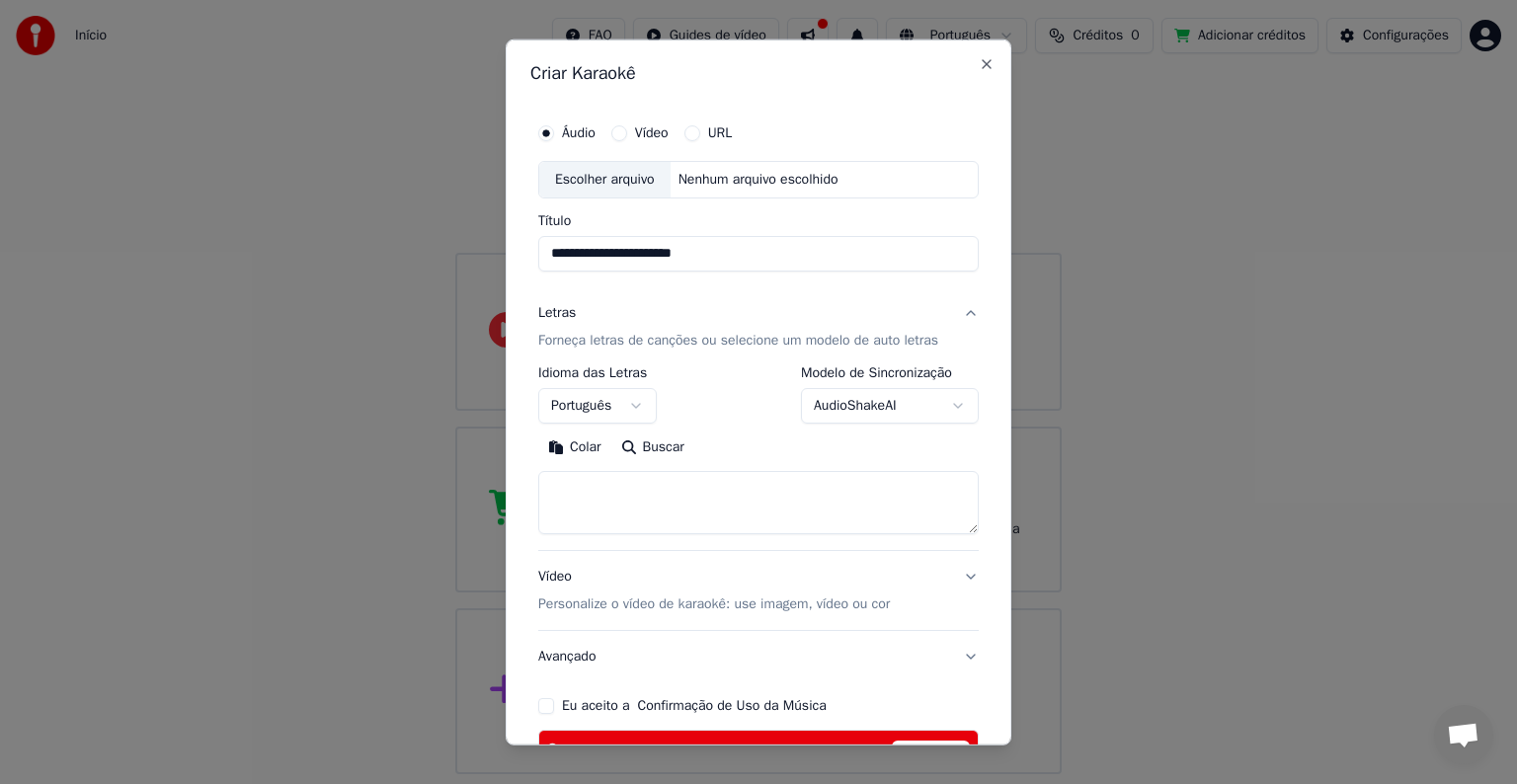 click on "Vídeo" at bounding box center [619, 133] 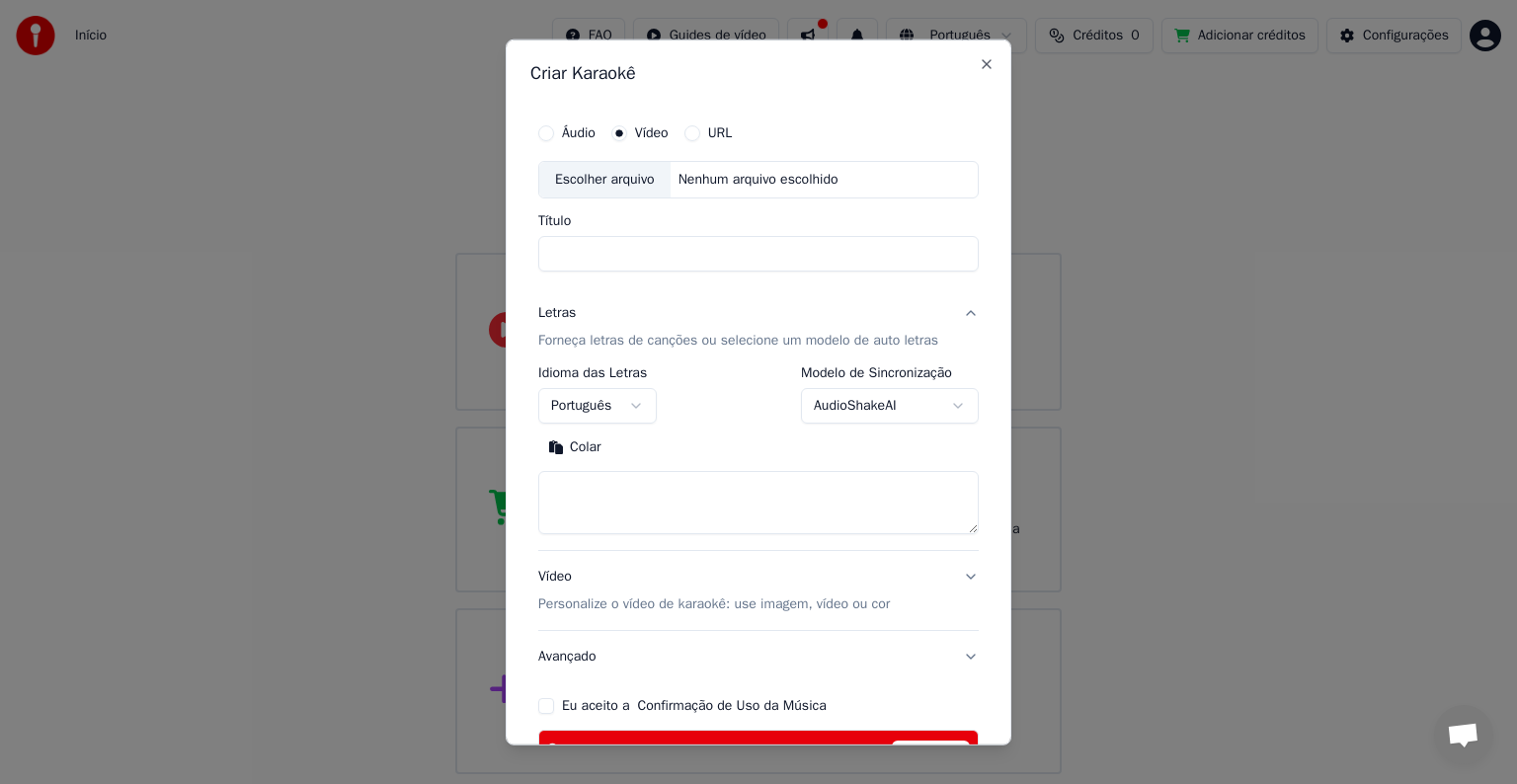 click on "Áudio" at bounding box center (546, 133) 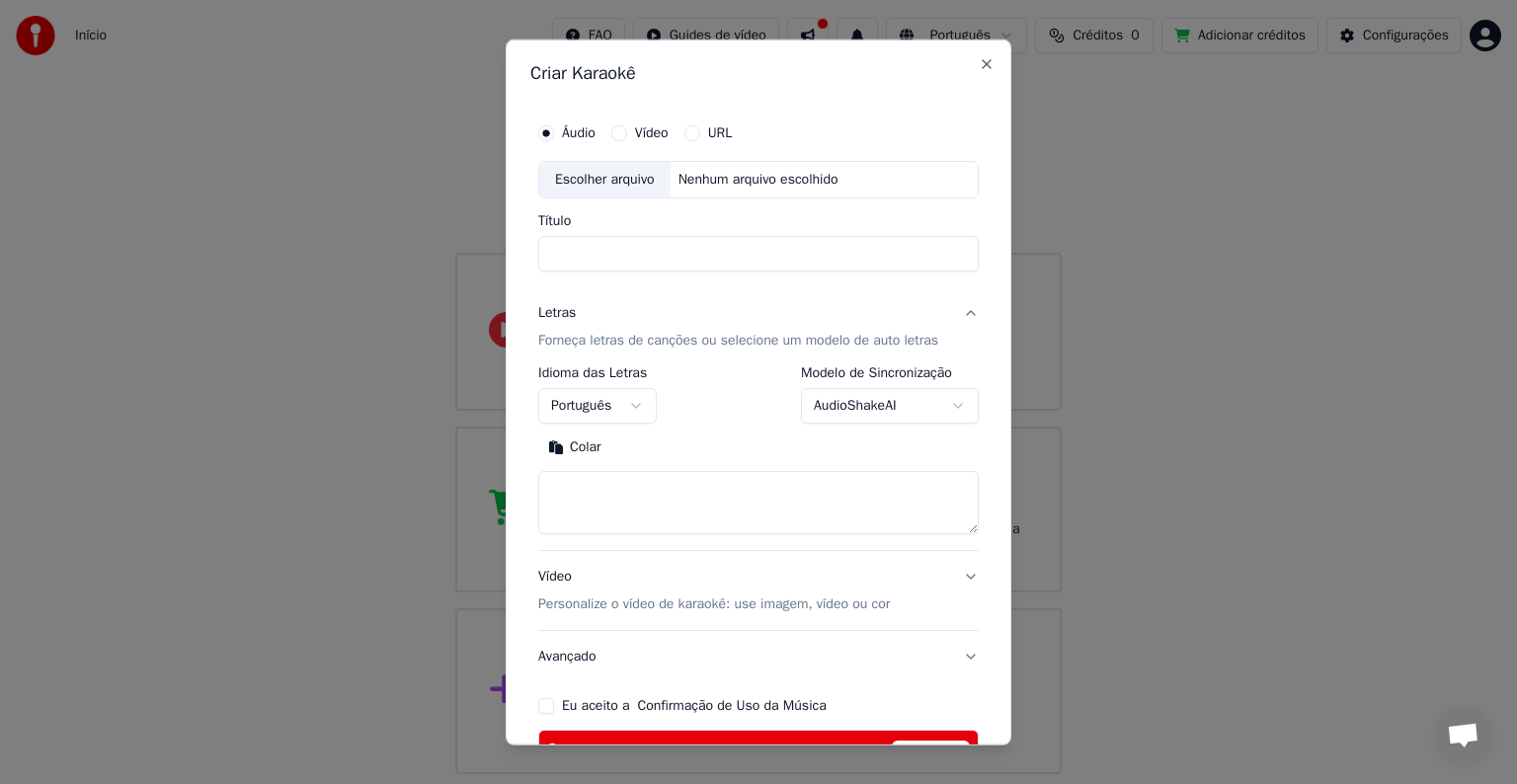 click on "Título" at bounding box center [758, 254] 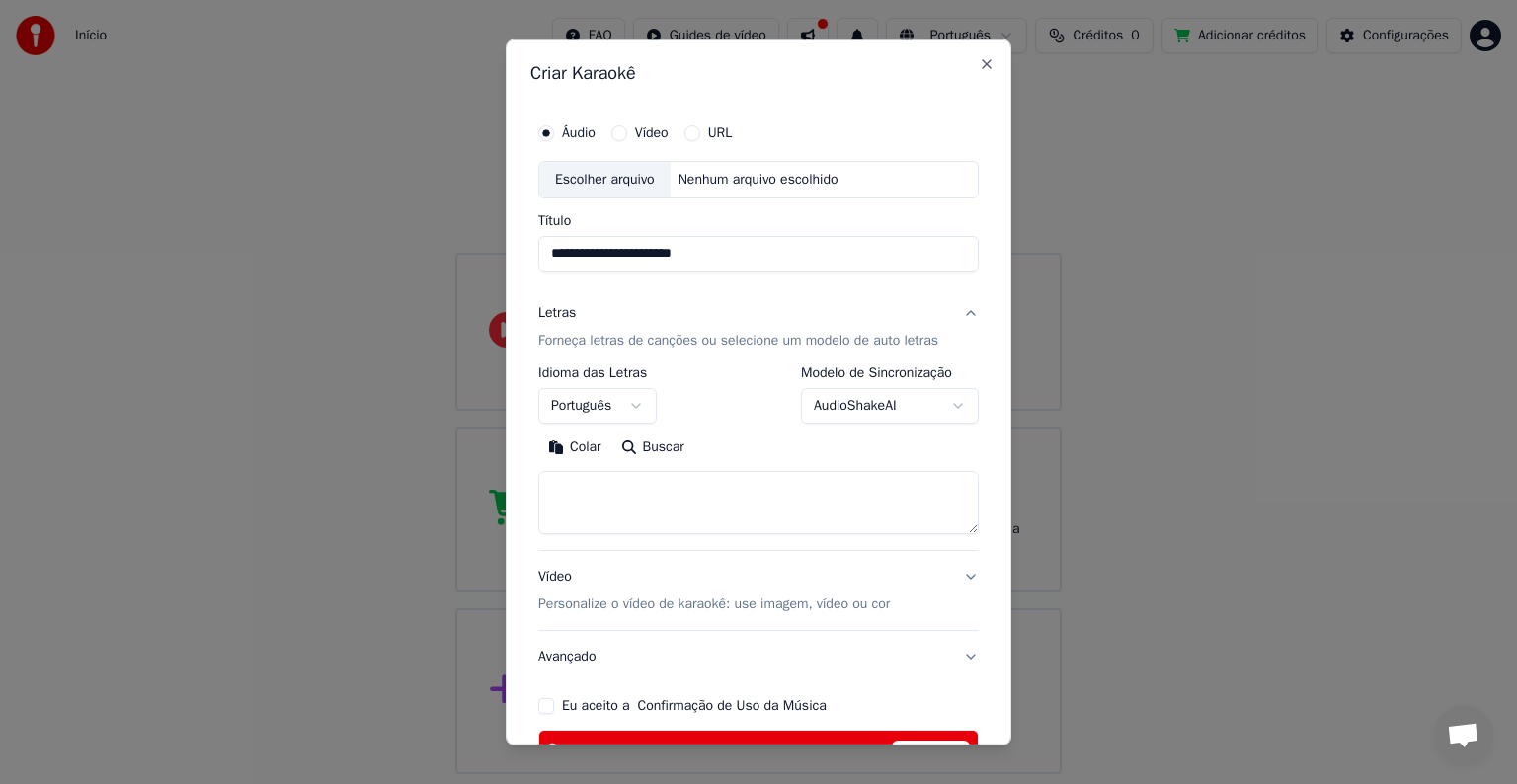 type on "**********" 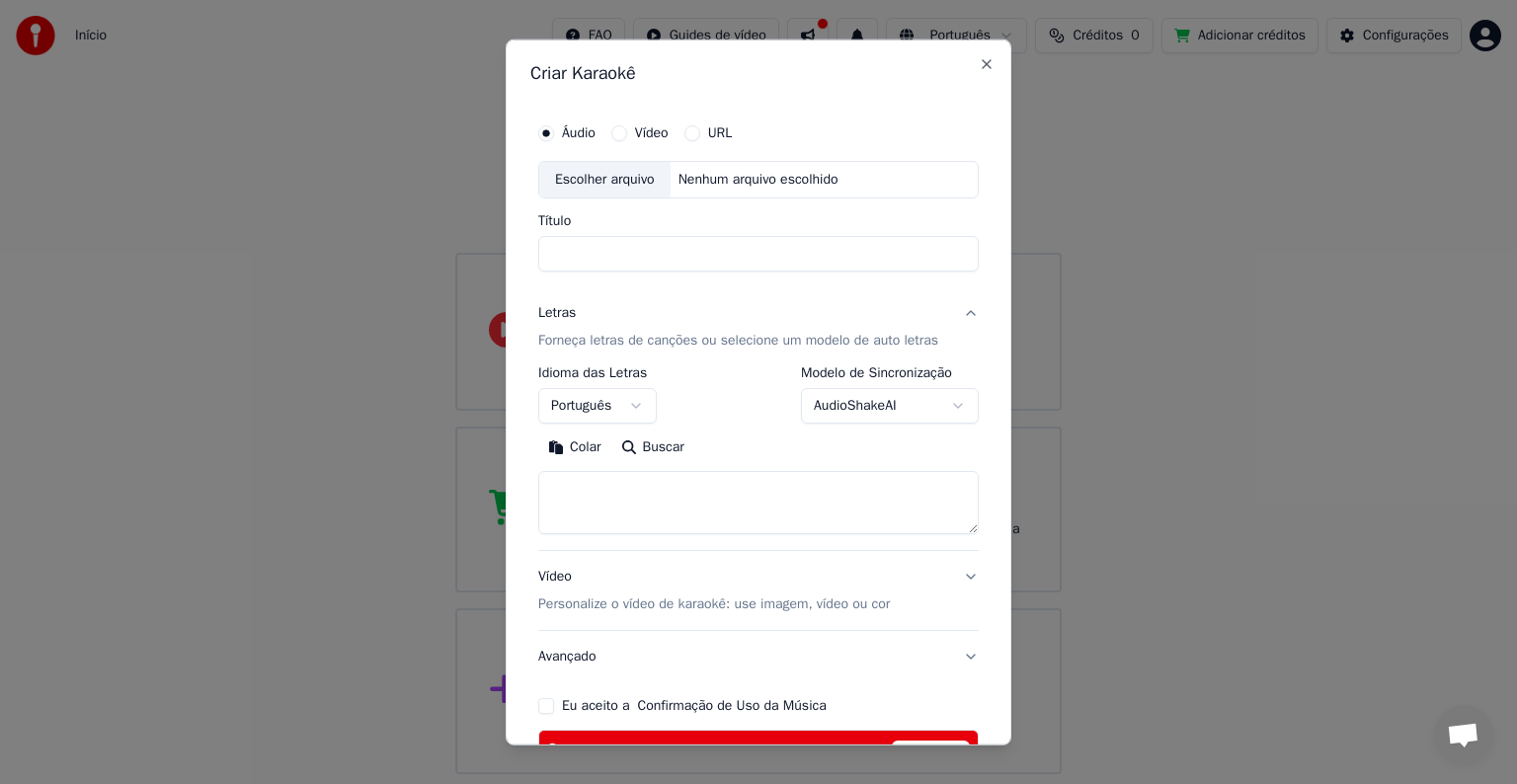 select 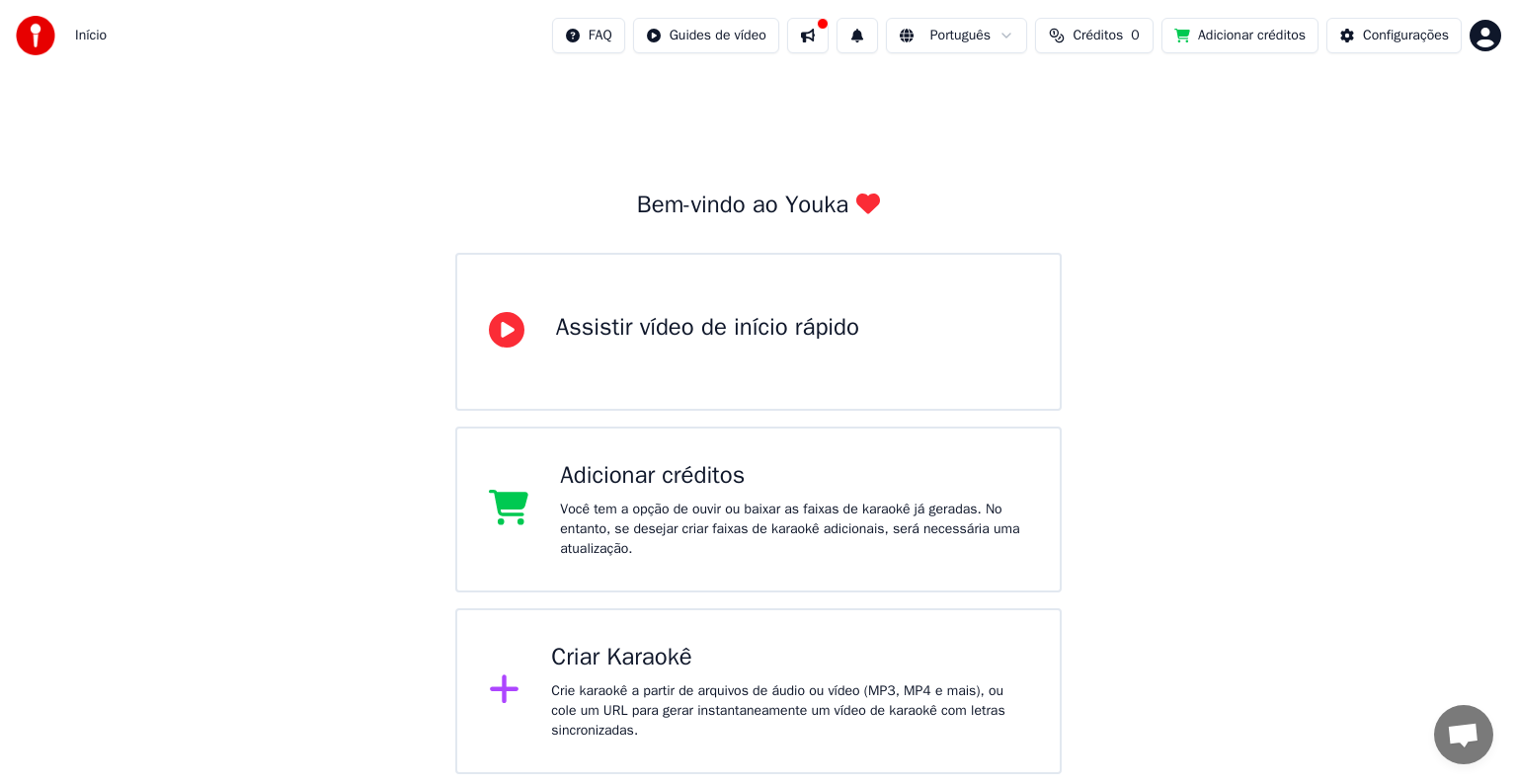 click on "Criar Karaokê Crie karaokê a partir de arquivos de áudio ou vídeo (MP3, MP4 e mais), ou cole um URL para gerar instantaneamente um vídeo de karaokê com letras sincronizadas." at bounding box center [789, 691] 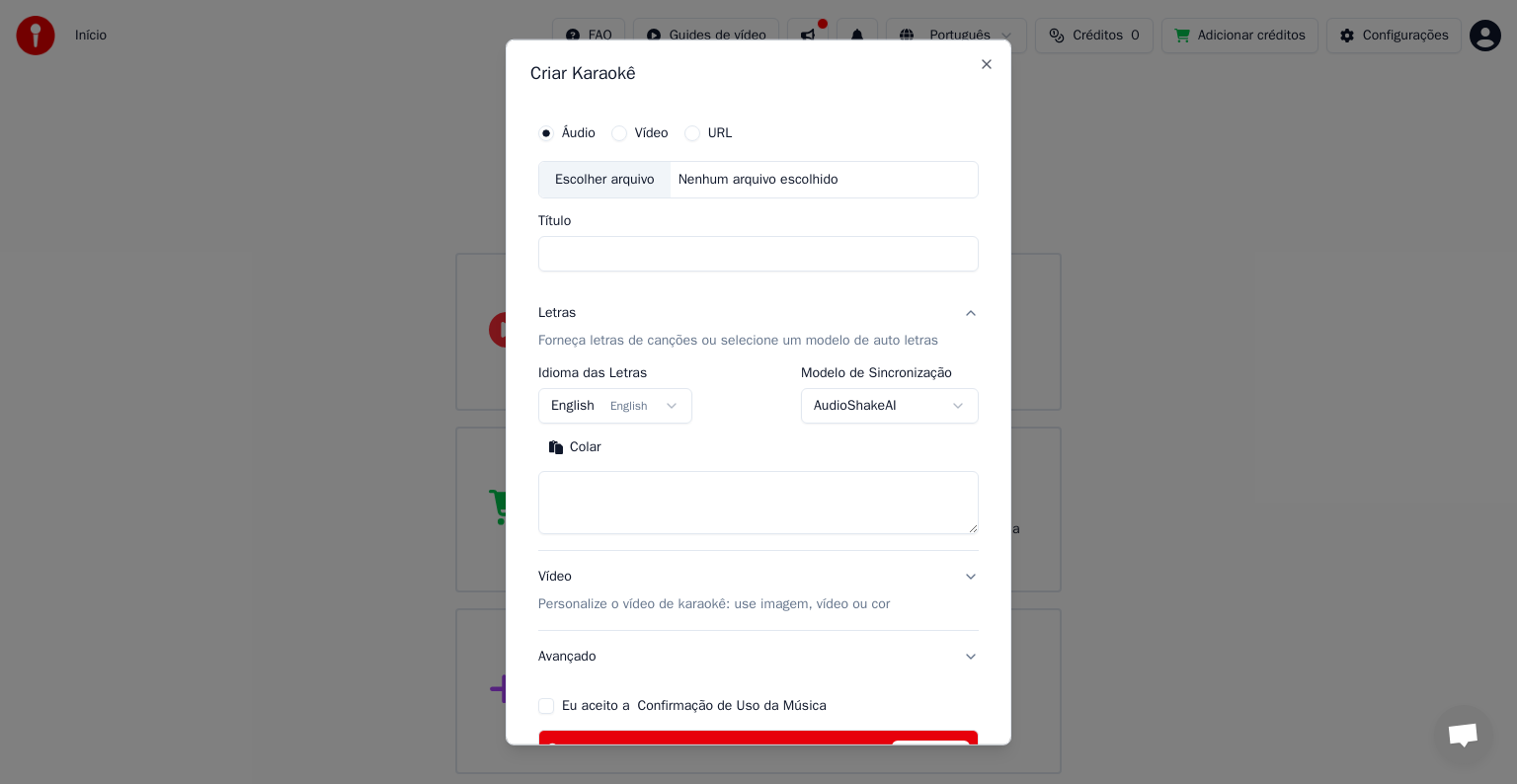 click at bounding box center [758, 503] 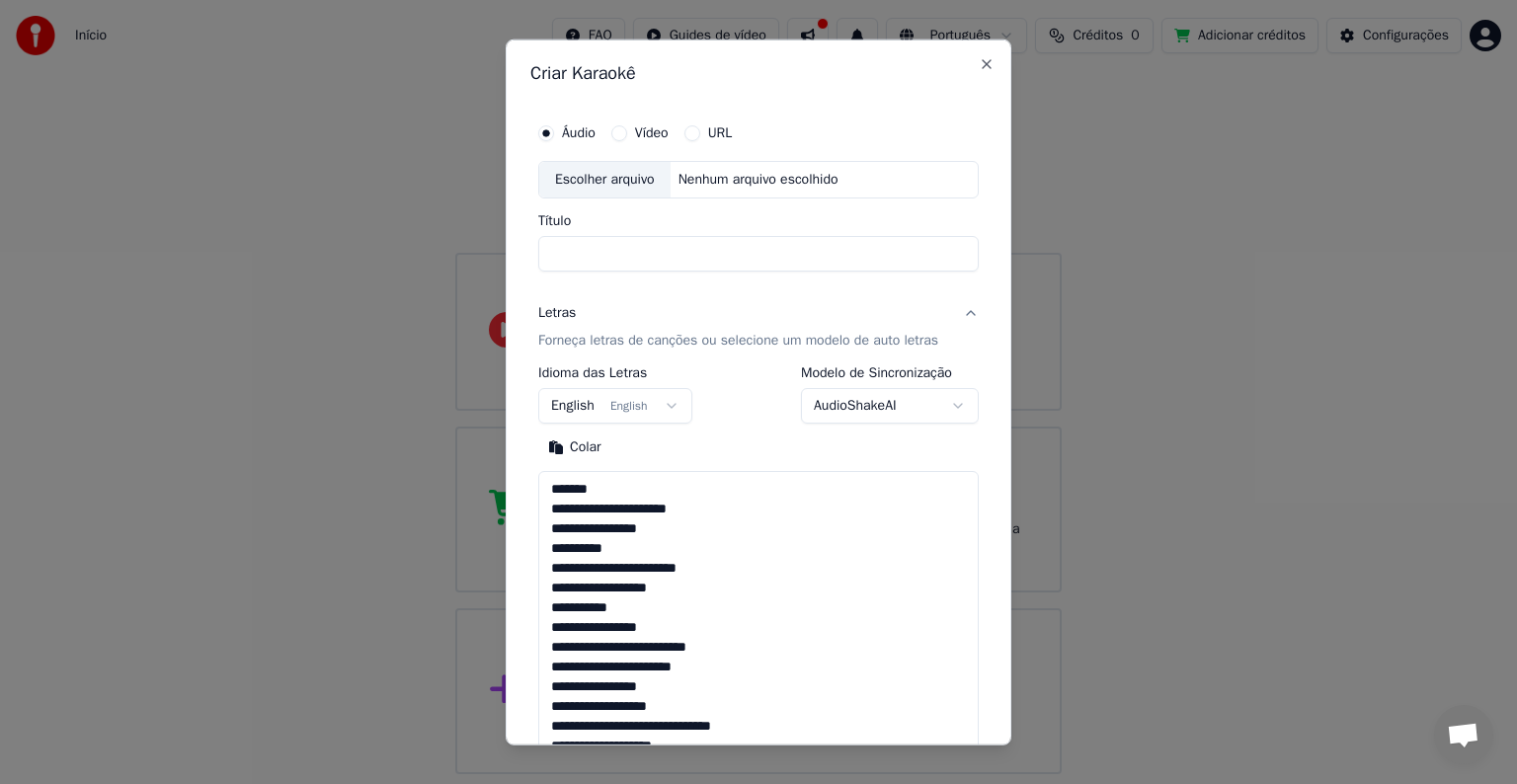 scroll, scrollTop: 1268, scrollLeft: 0, axis: vertical 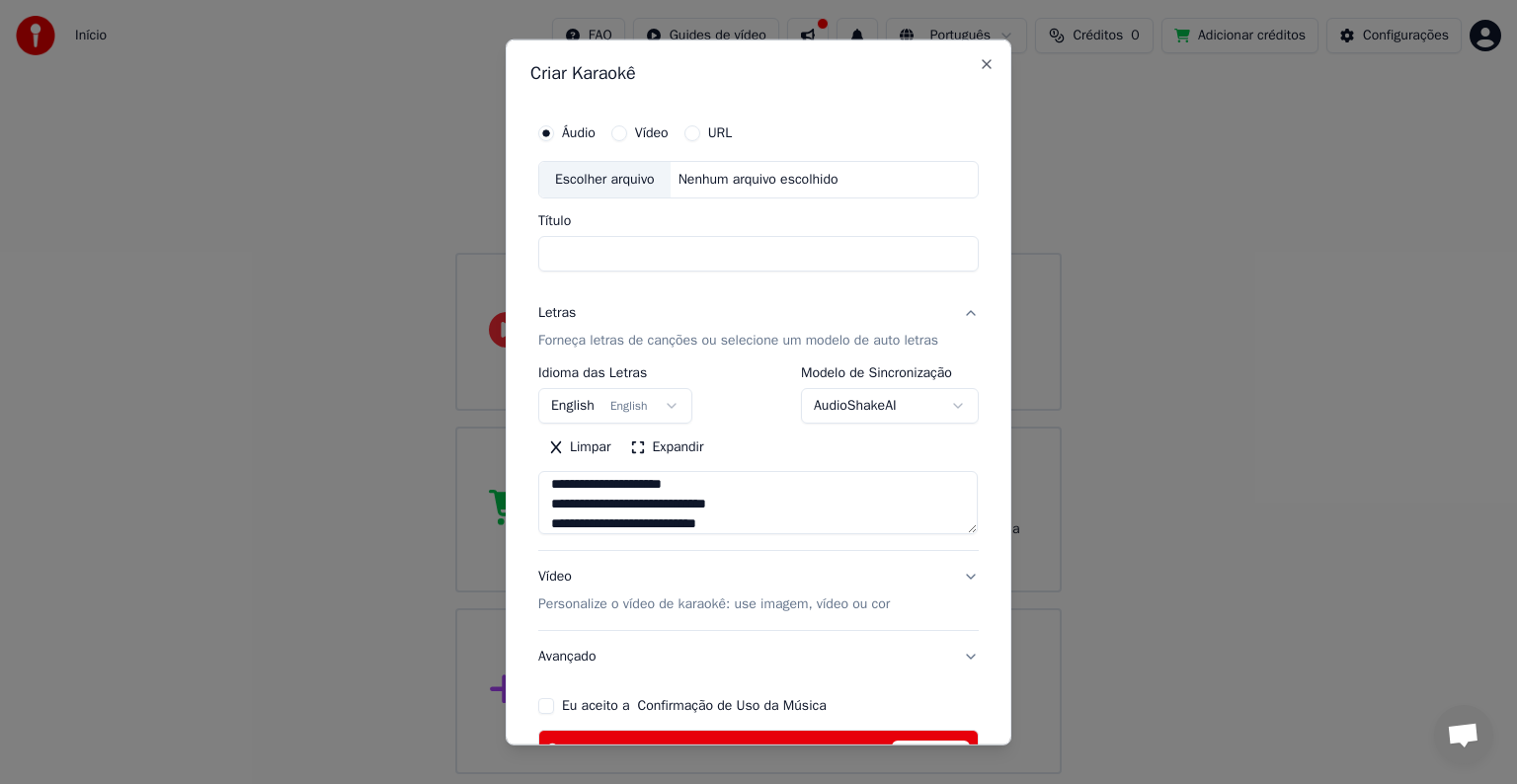 type on "**********" 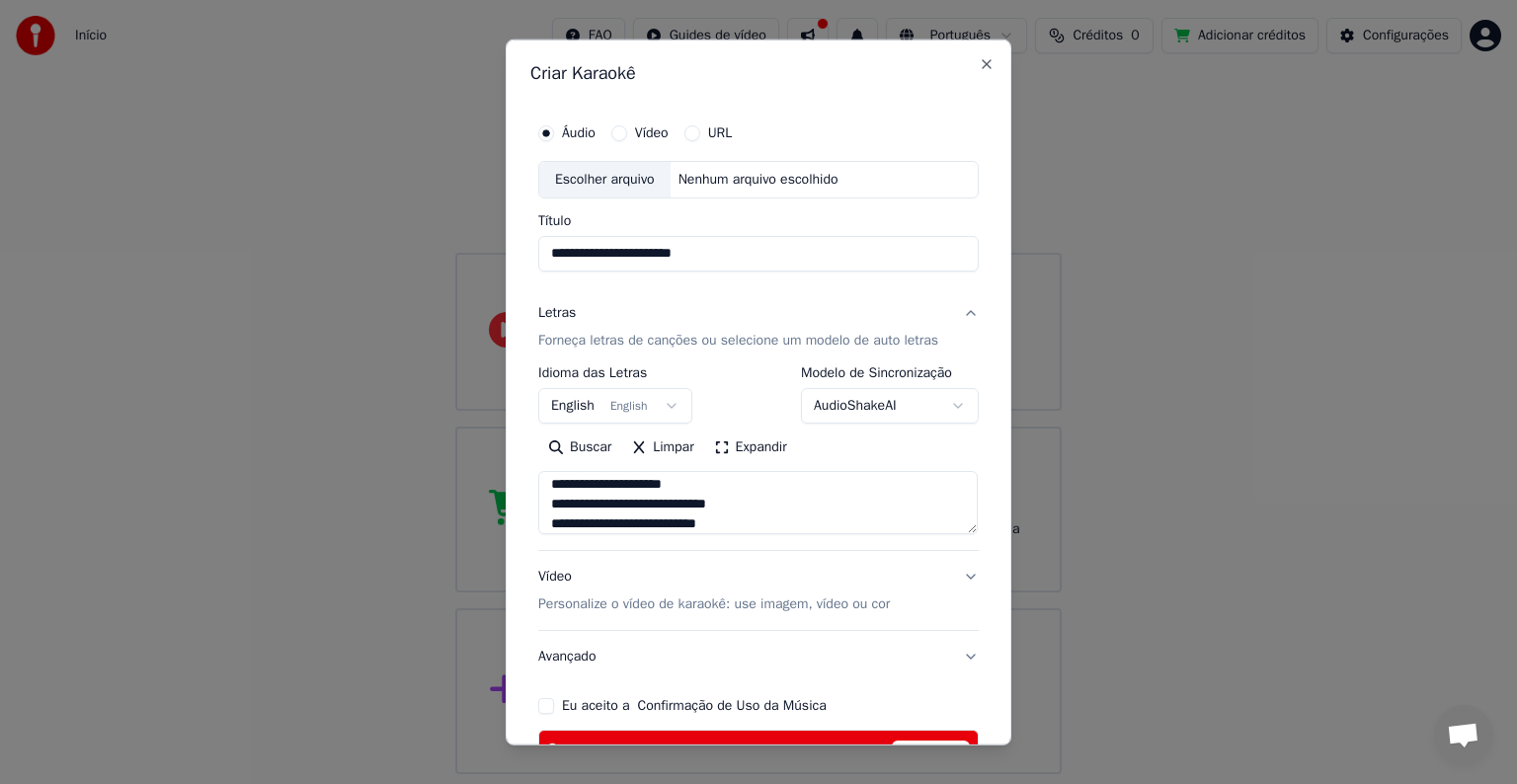 type on "**********" 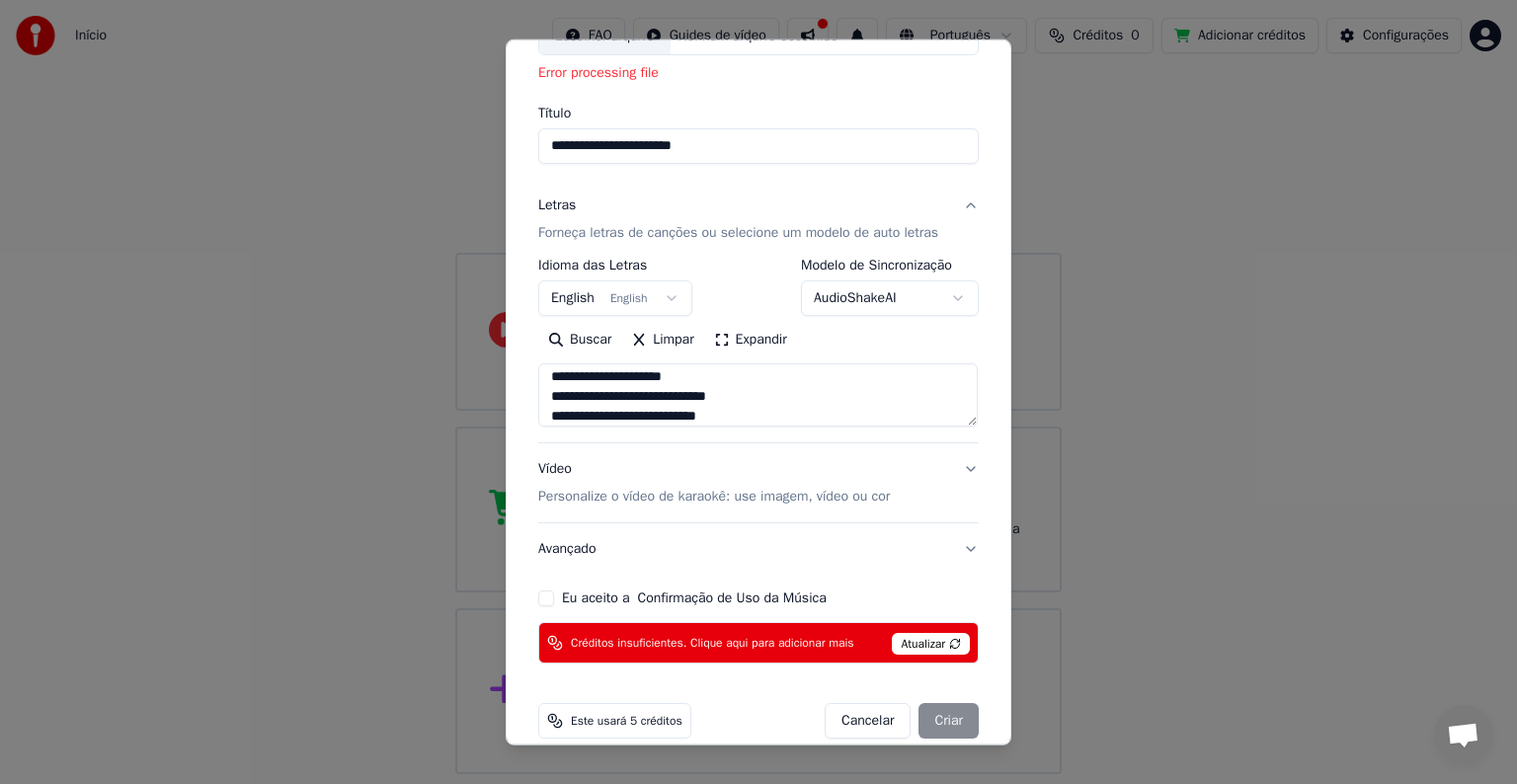 scroll, scrollTop: 168, scrollLeft: 0, axis: vertical 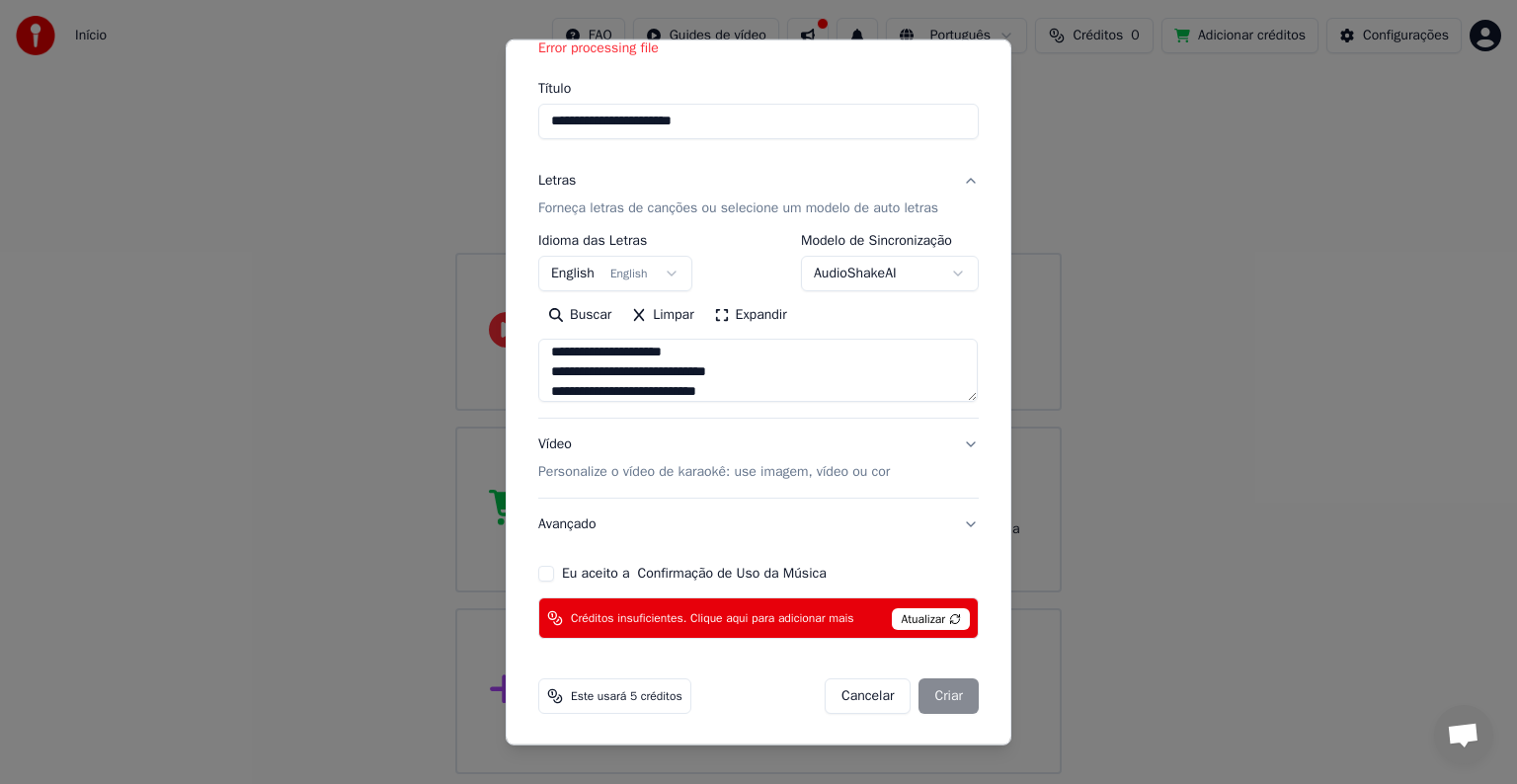 click on "Vídeo Personalize o vídeo de karaokê: use imagem, vídeo ou cor" at bounding box center (758, 458) 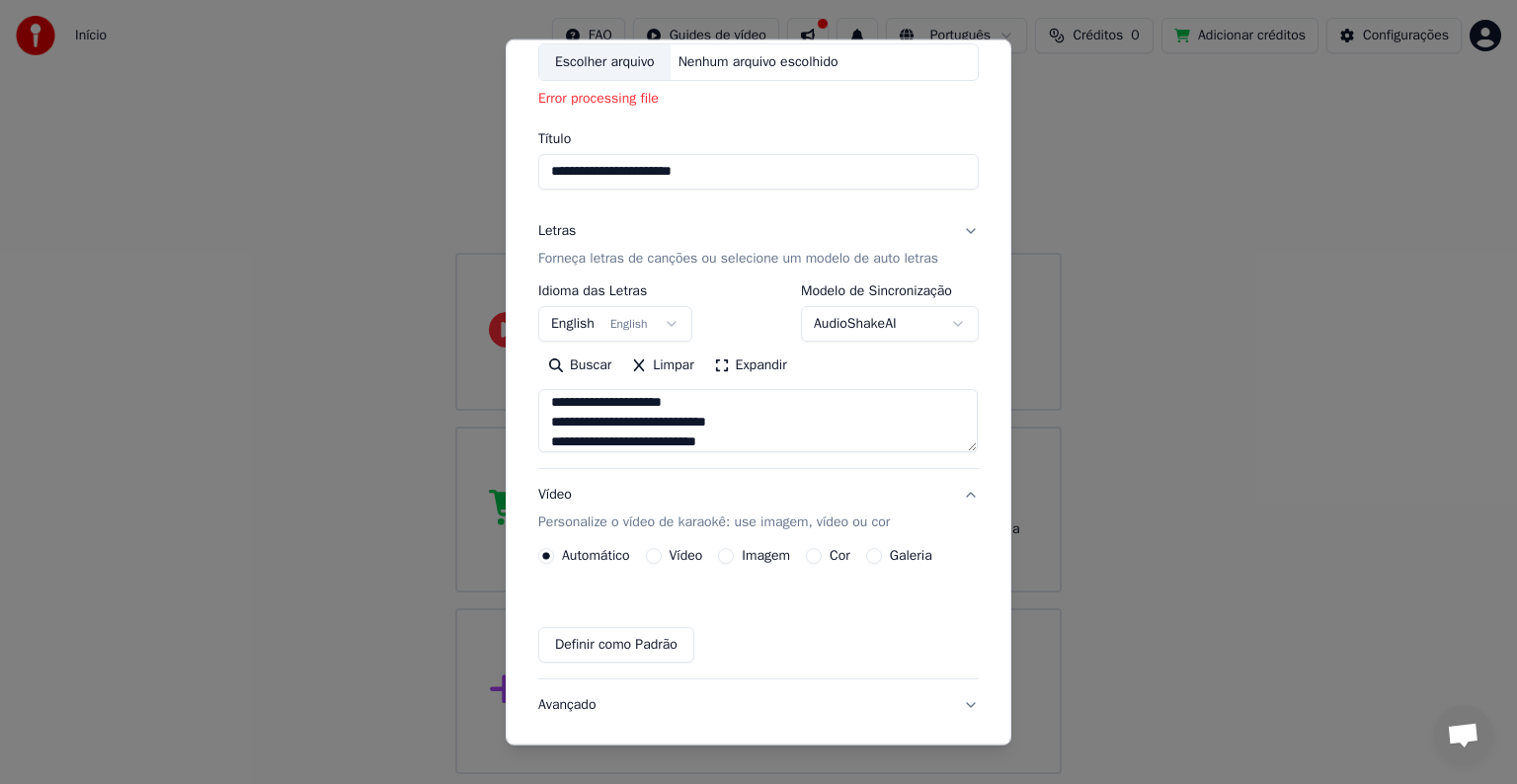 scroll, scrollTop: 115, scrollLeft: 0, axis: vertical 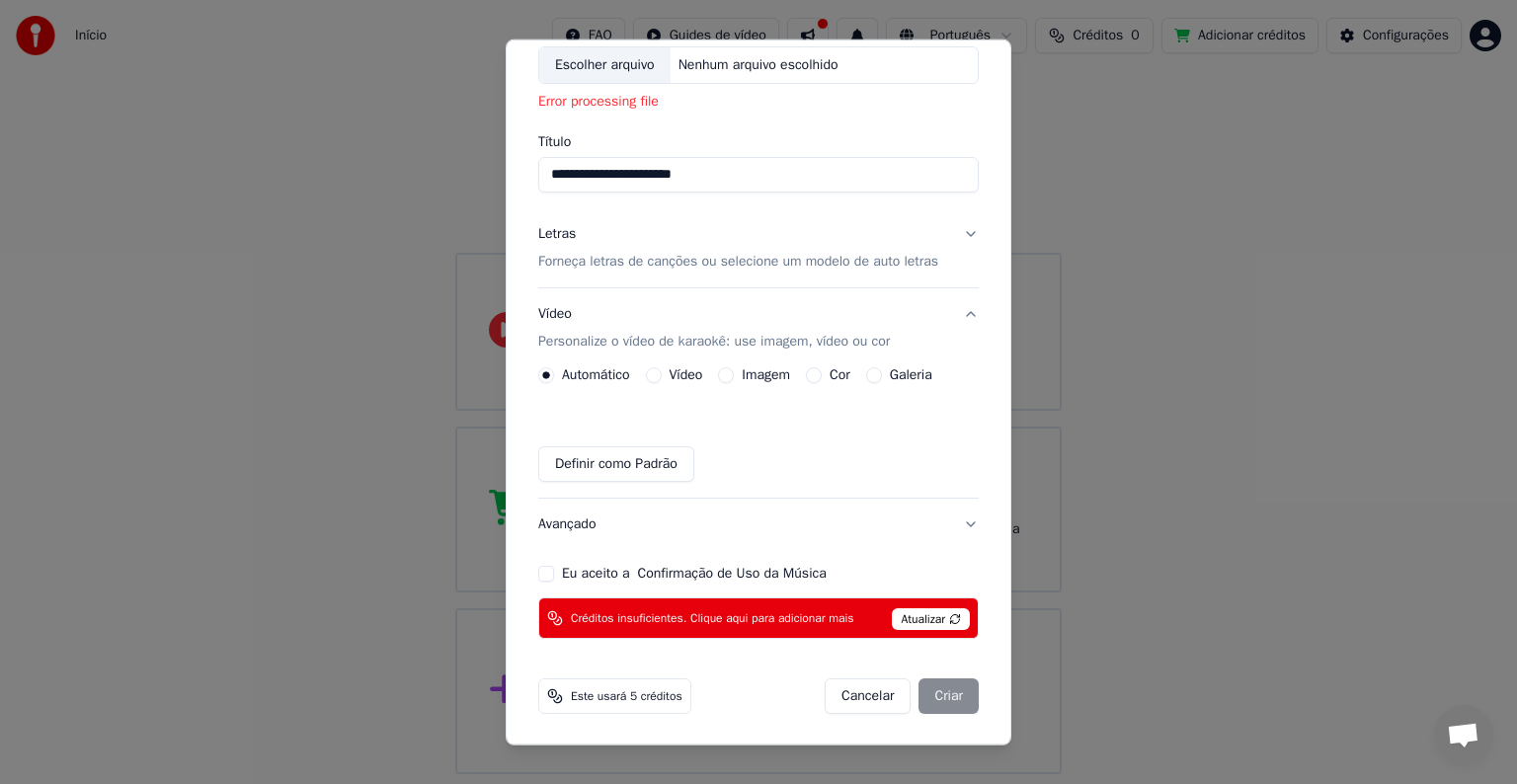 click on "Eu aceito a   Confirmação de Uso da Música" at bounding box center [546, 574] 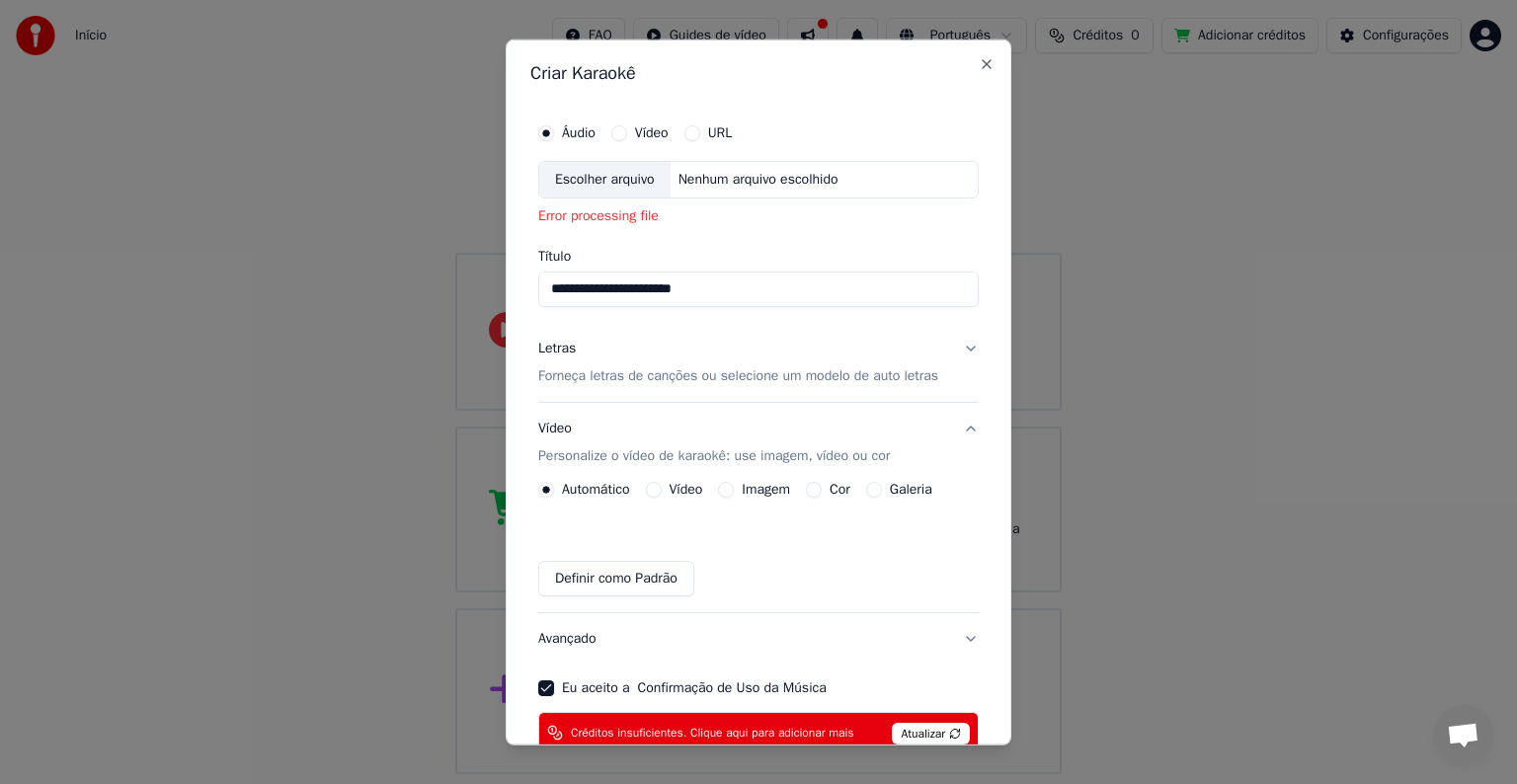 scroll, scrollTop: 115, scrollLeft: 0, axis: vertical 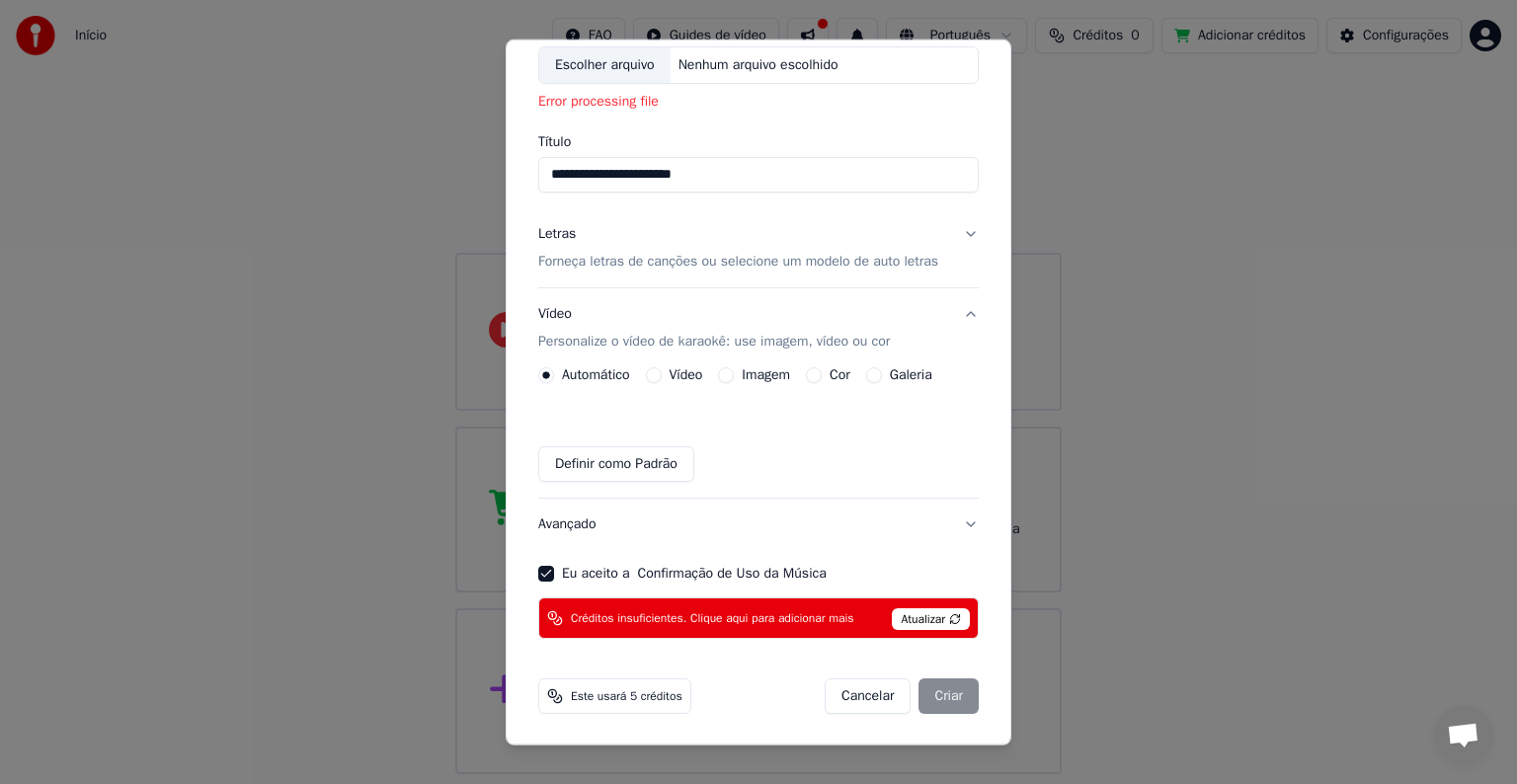 click on "Cancelar Criar" at bounding box center [902, 696] 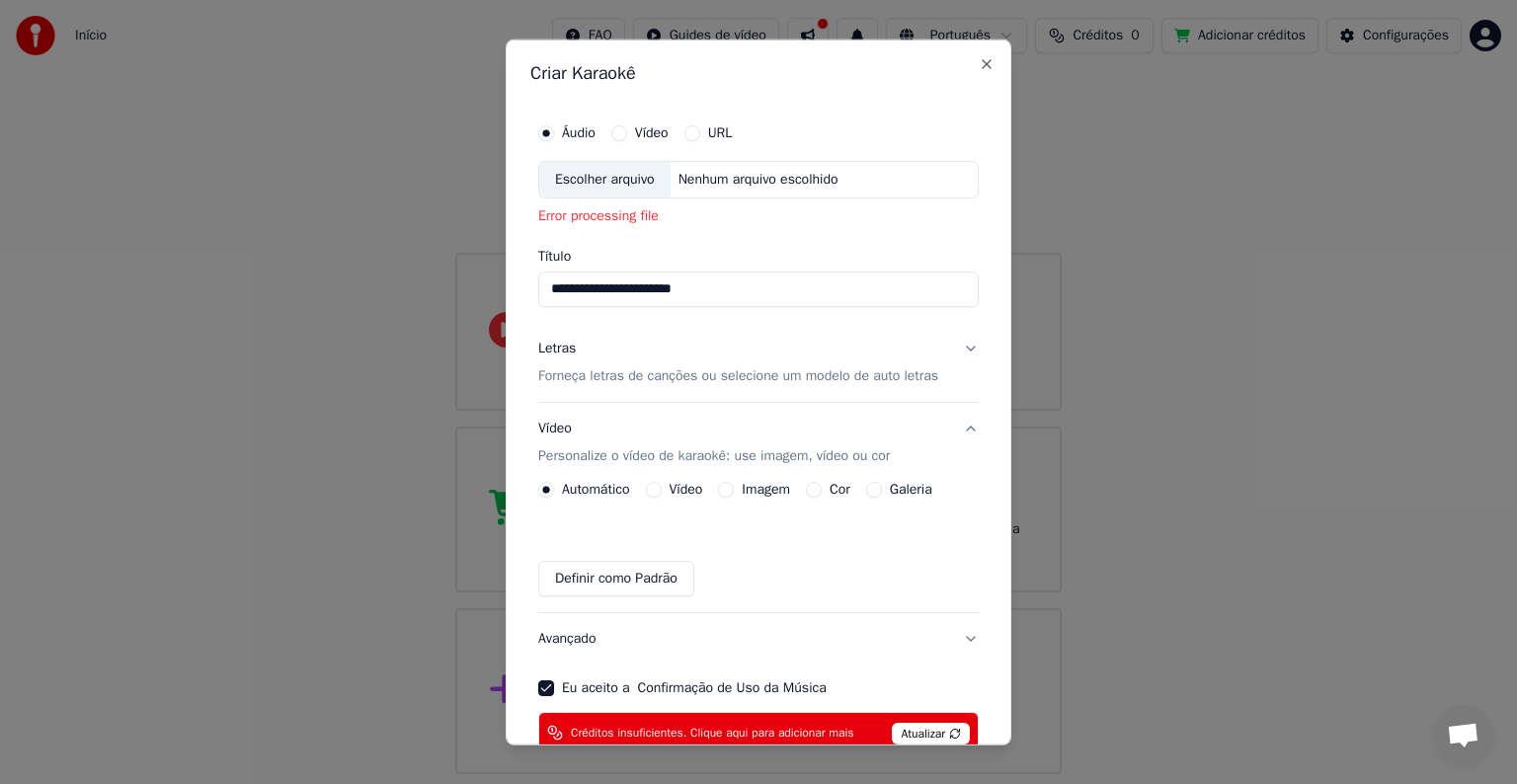 click on "Escolher arquivo" at bounding box center [604, 180] 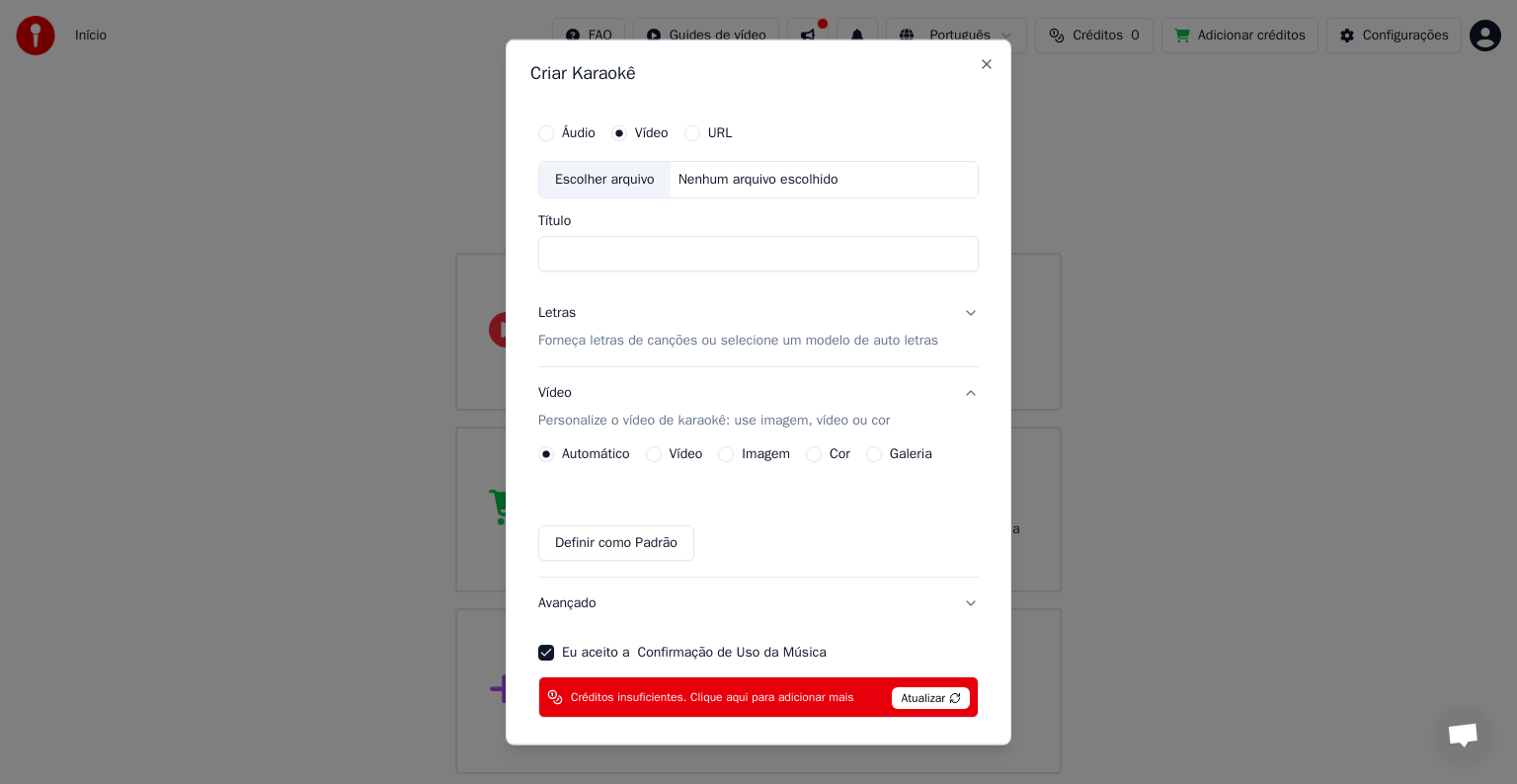 click on "URL" at bounding box center (692, 133) 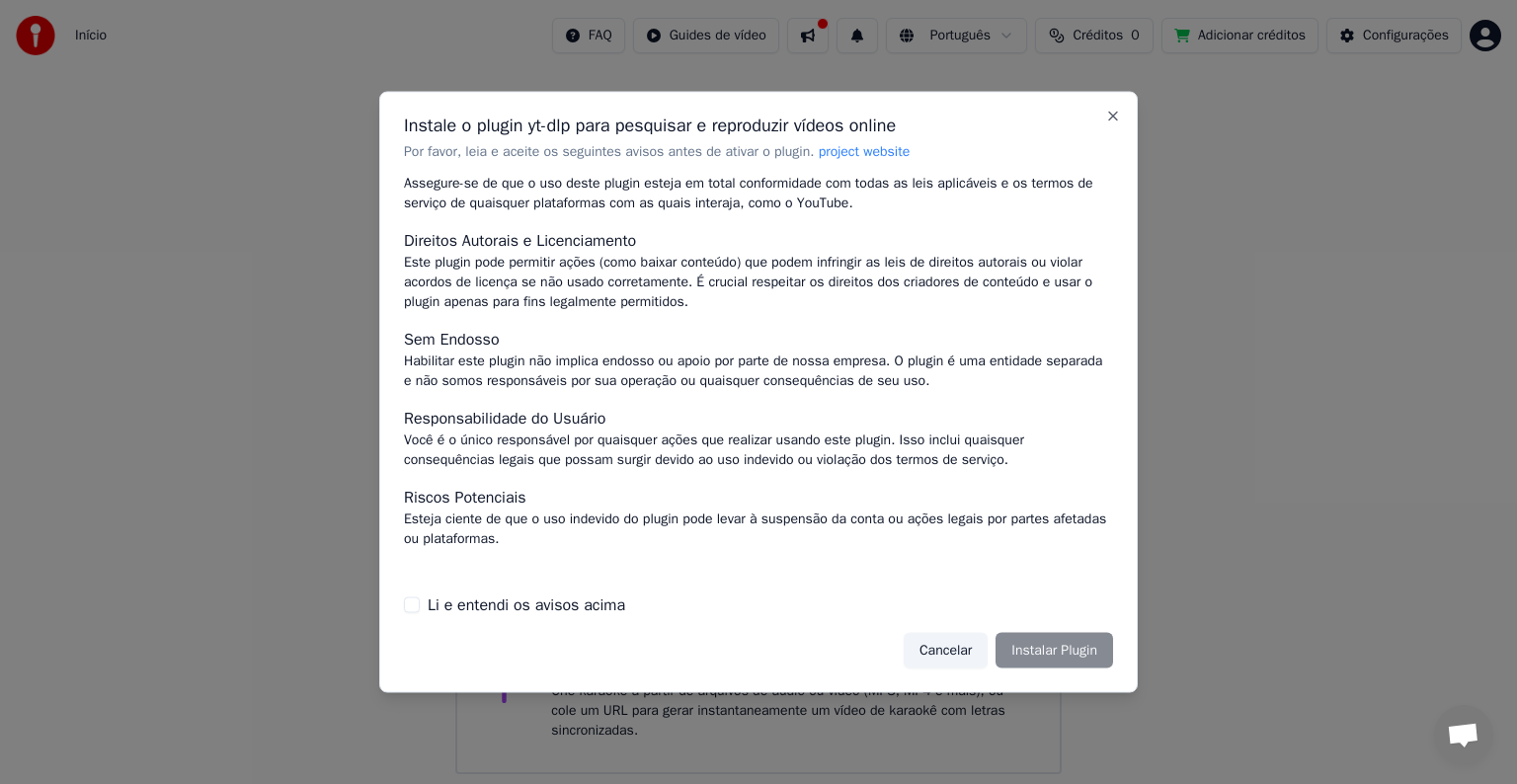 scroll, scrollTop: 0, scrollLeft: 0, axis: both 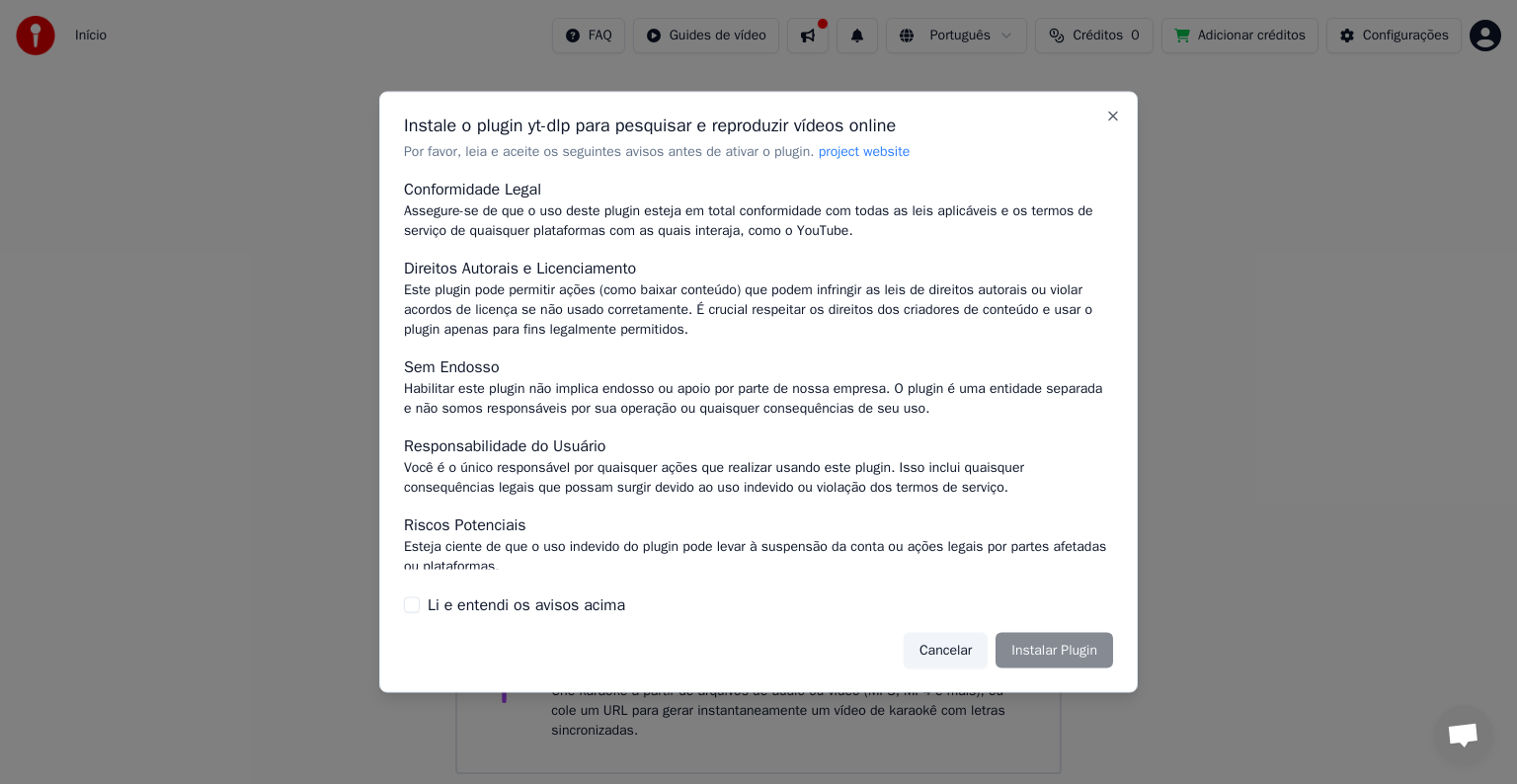 click on "Instale o plugin yt-dlp para pesquisar e reproduzir vídeos online" at bounding box center (758, 125) 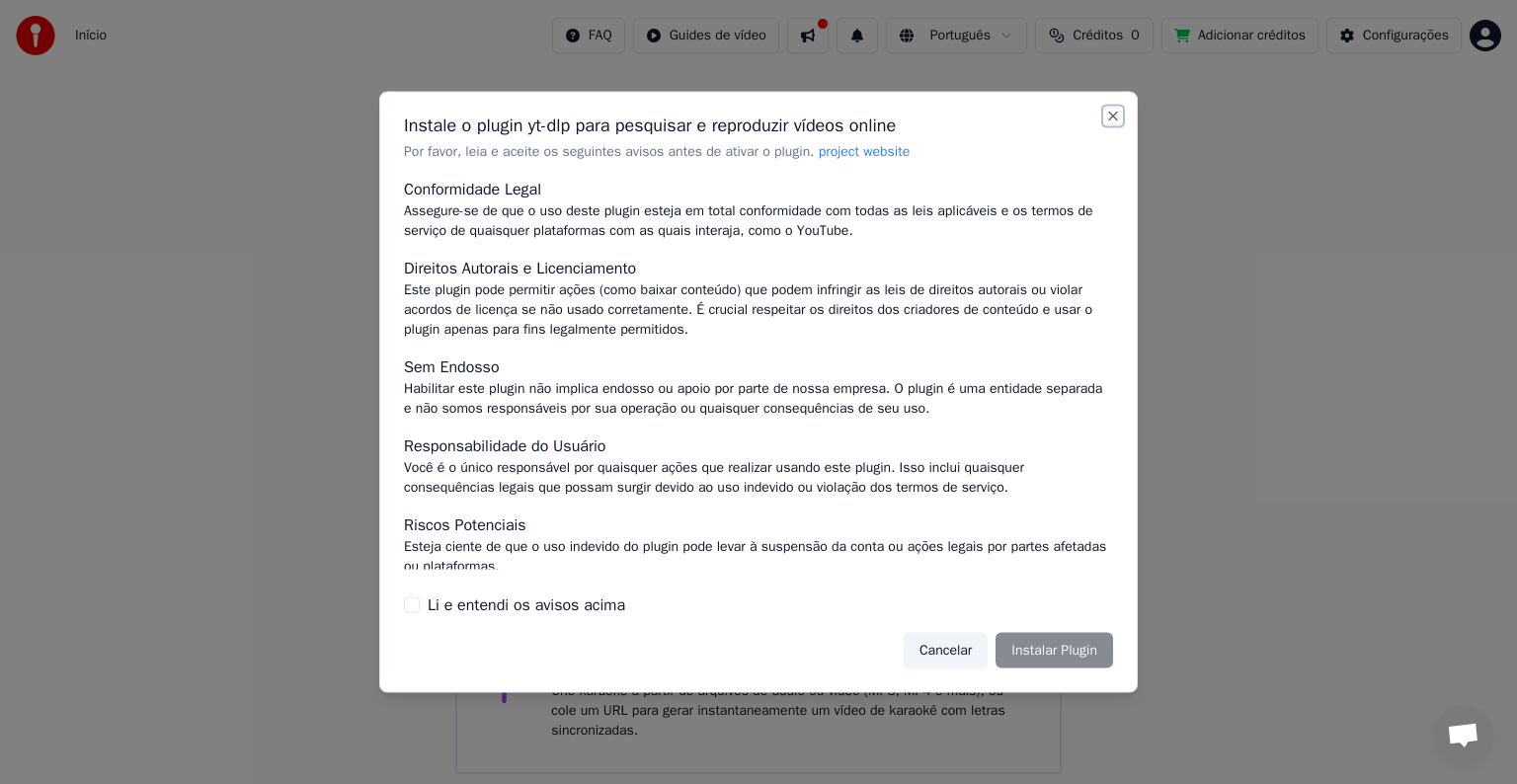 click on "Close" at bounding box center (1113, 117) 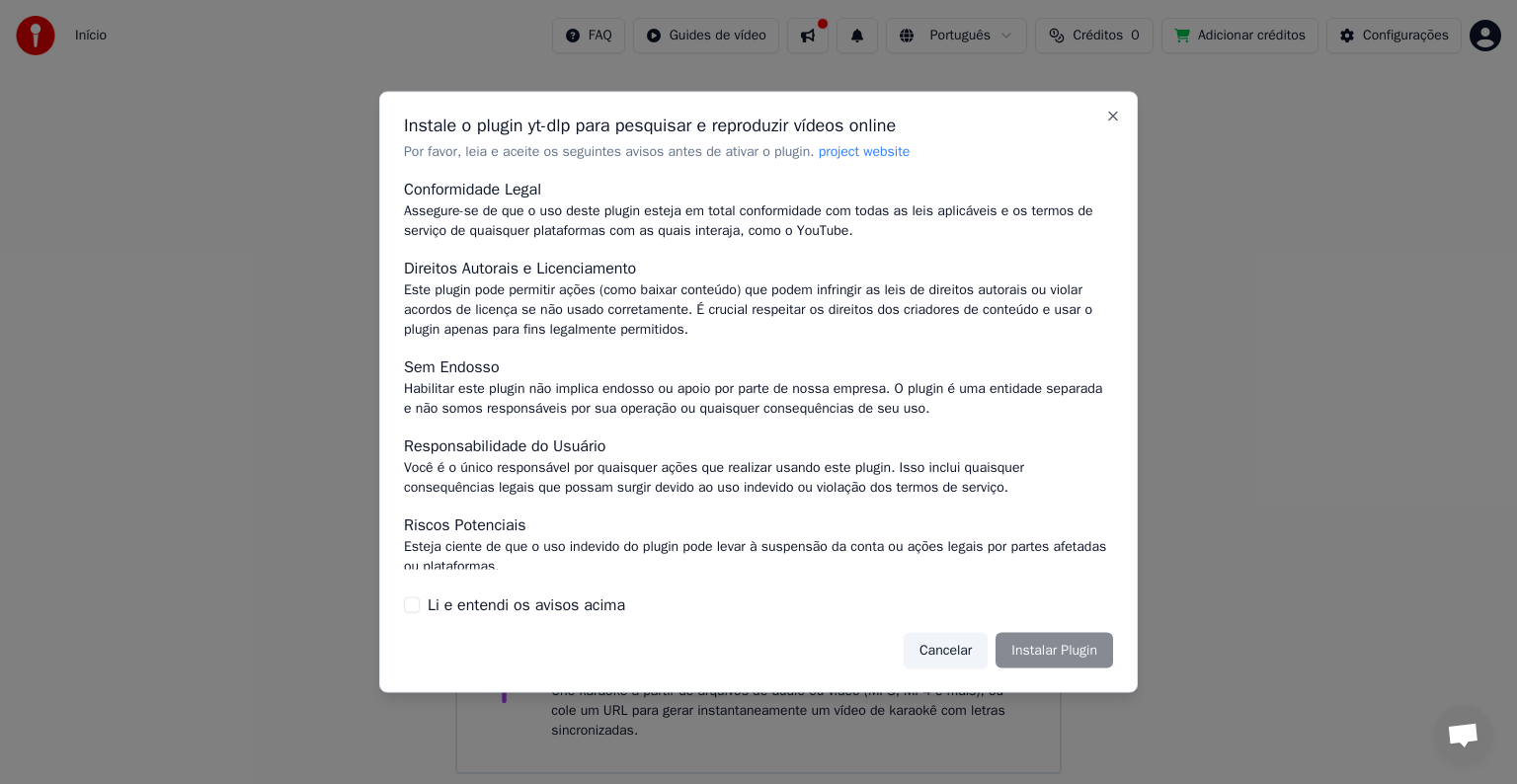 click on "Instale o plugin yt-dlp para pesquisar e reproduzir vídeos online" at bounding box center (758, 125) 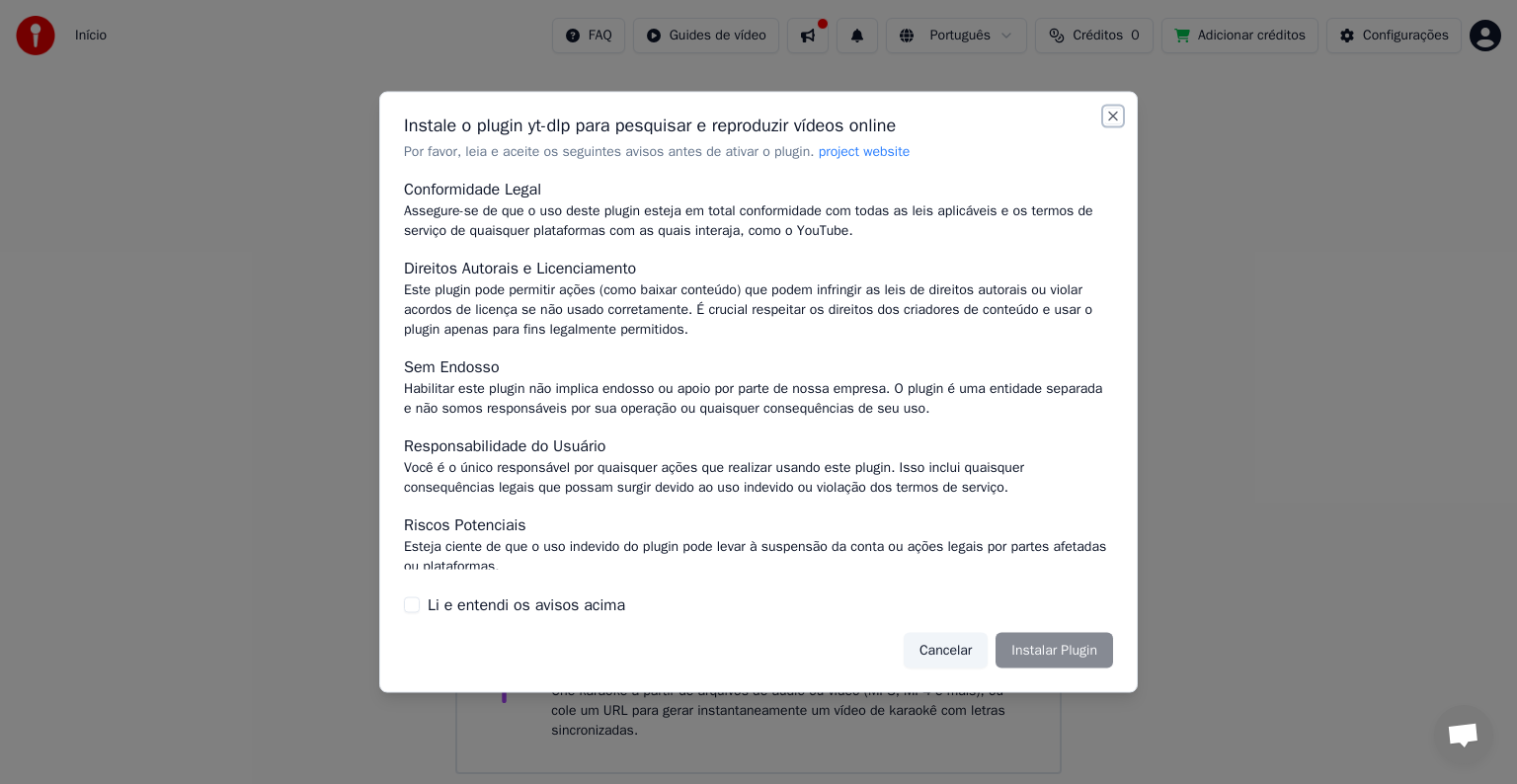 click on "Close" at bounding box center (1113, 117) 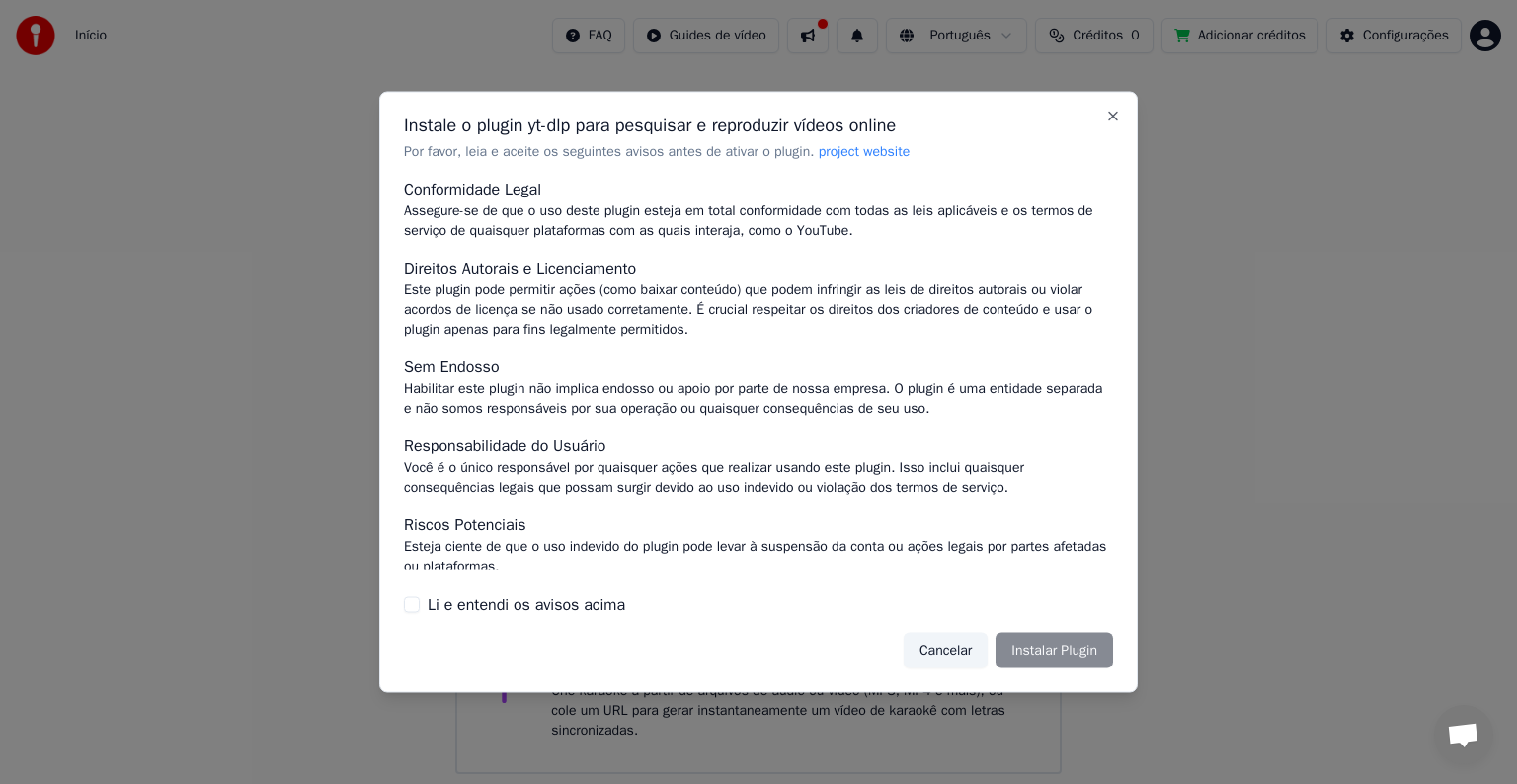 click on "Cancelar" at bounding box center [945, 650] 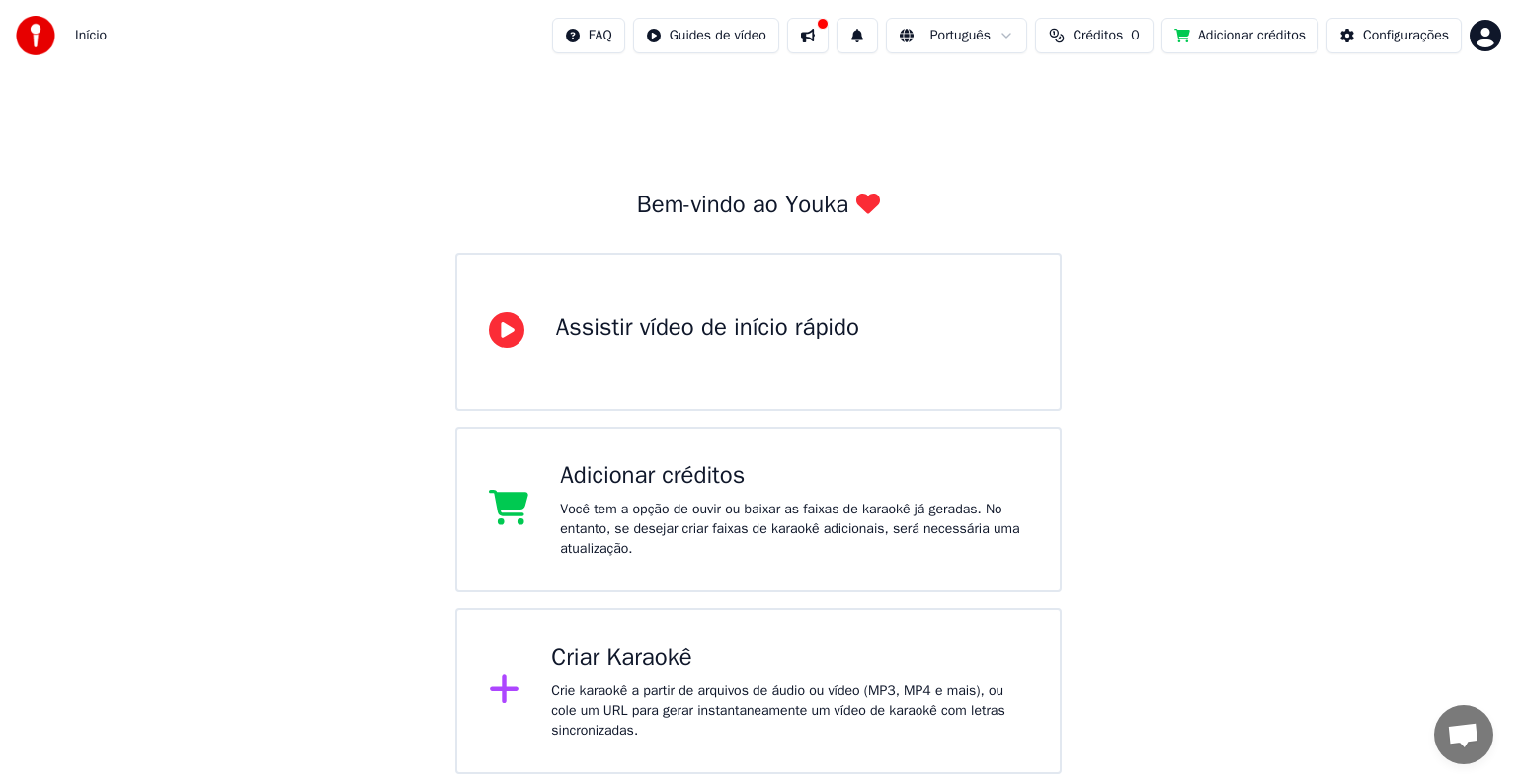 click on "Créditos" at bounding box center (1097, 36) 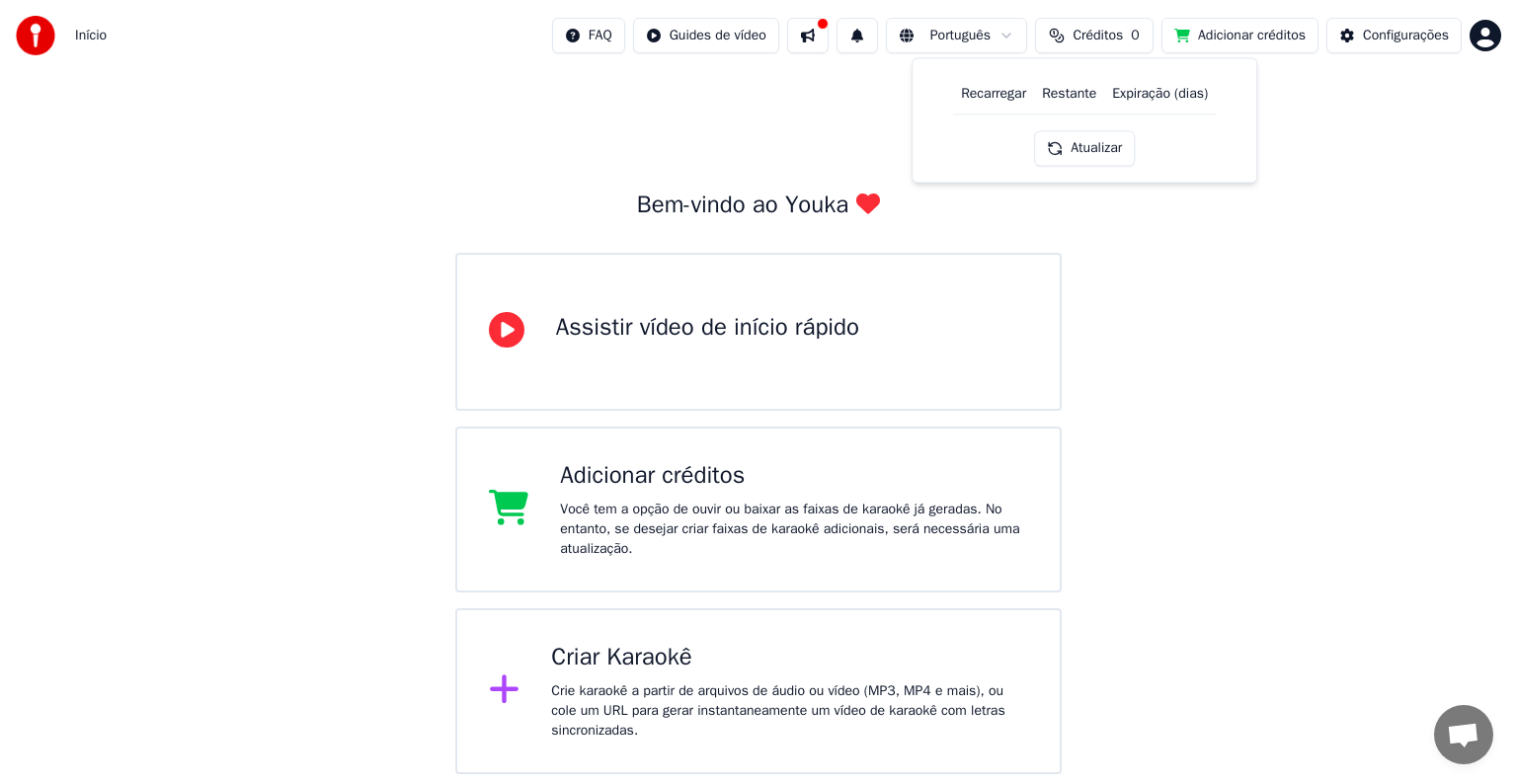 click on "Atualizar" at bounding box center (1084, 148) 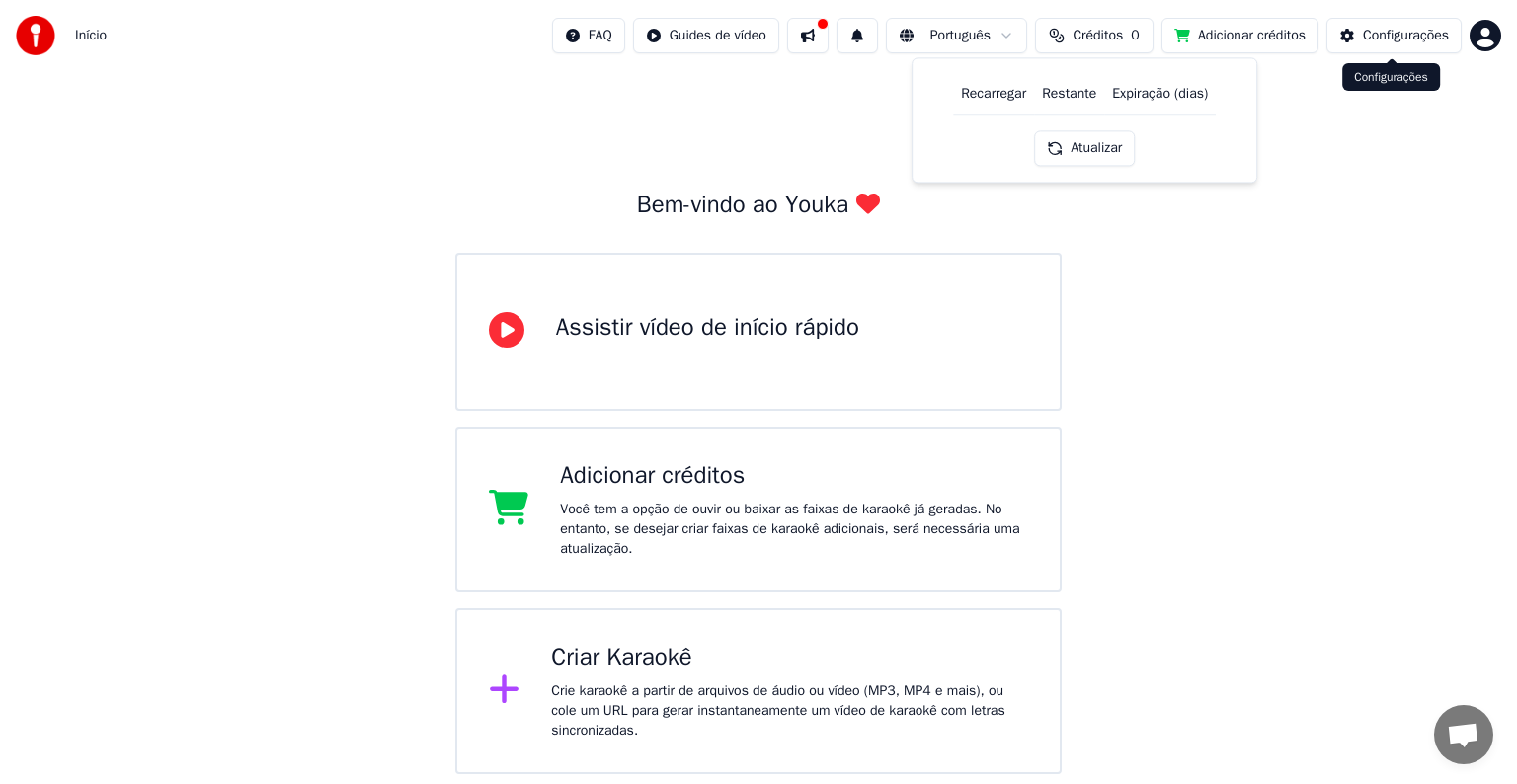 click on "Configurações" at bounding box center [1394, 36] 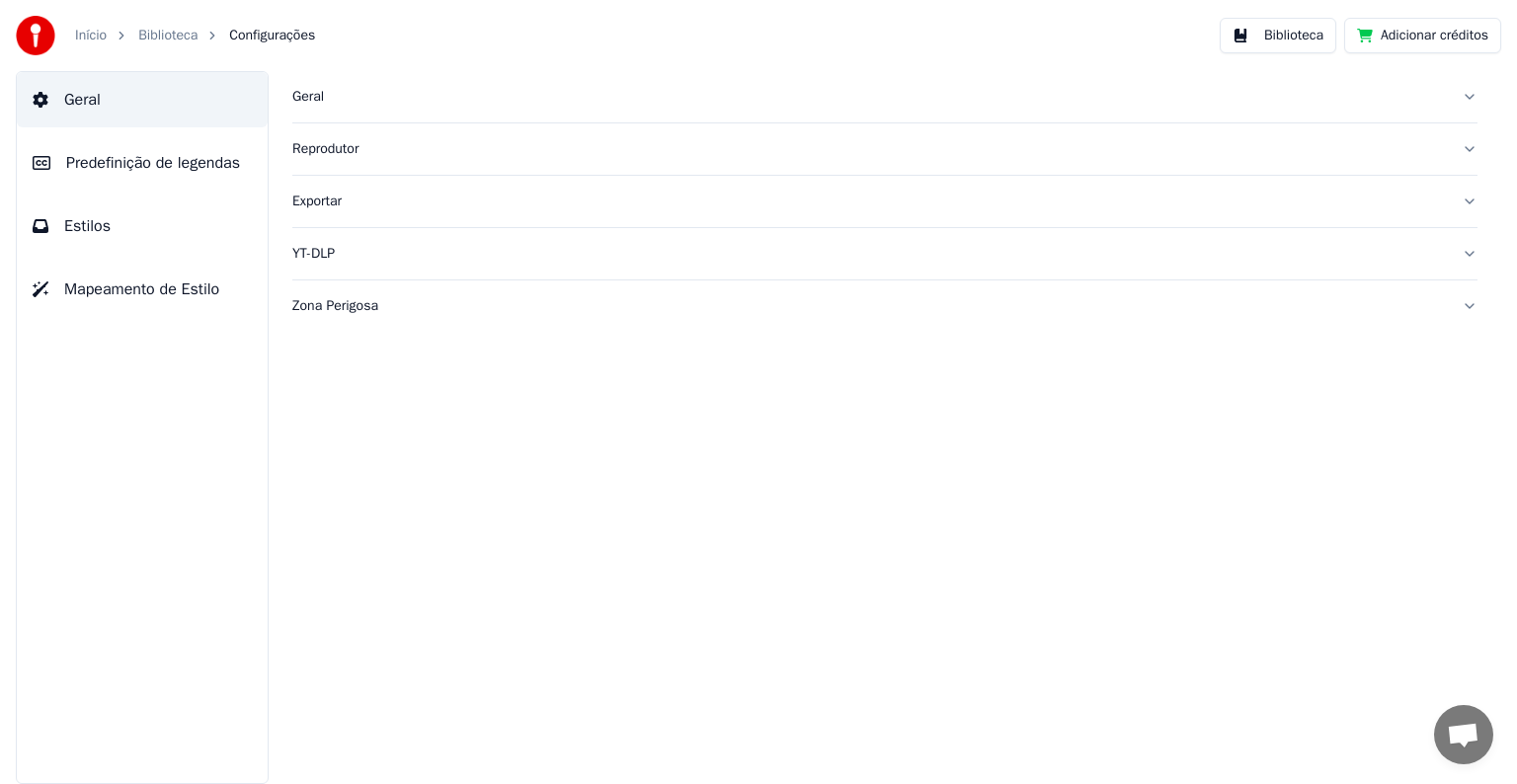 click on "Exportar" at bounding box center (869, 201) 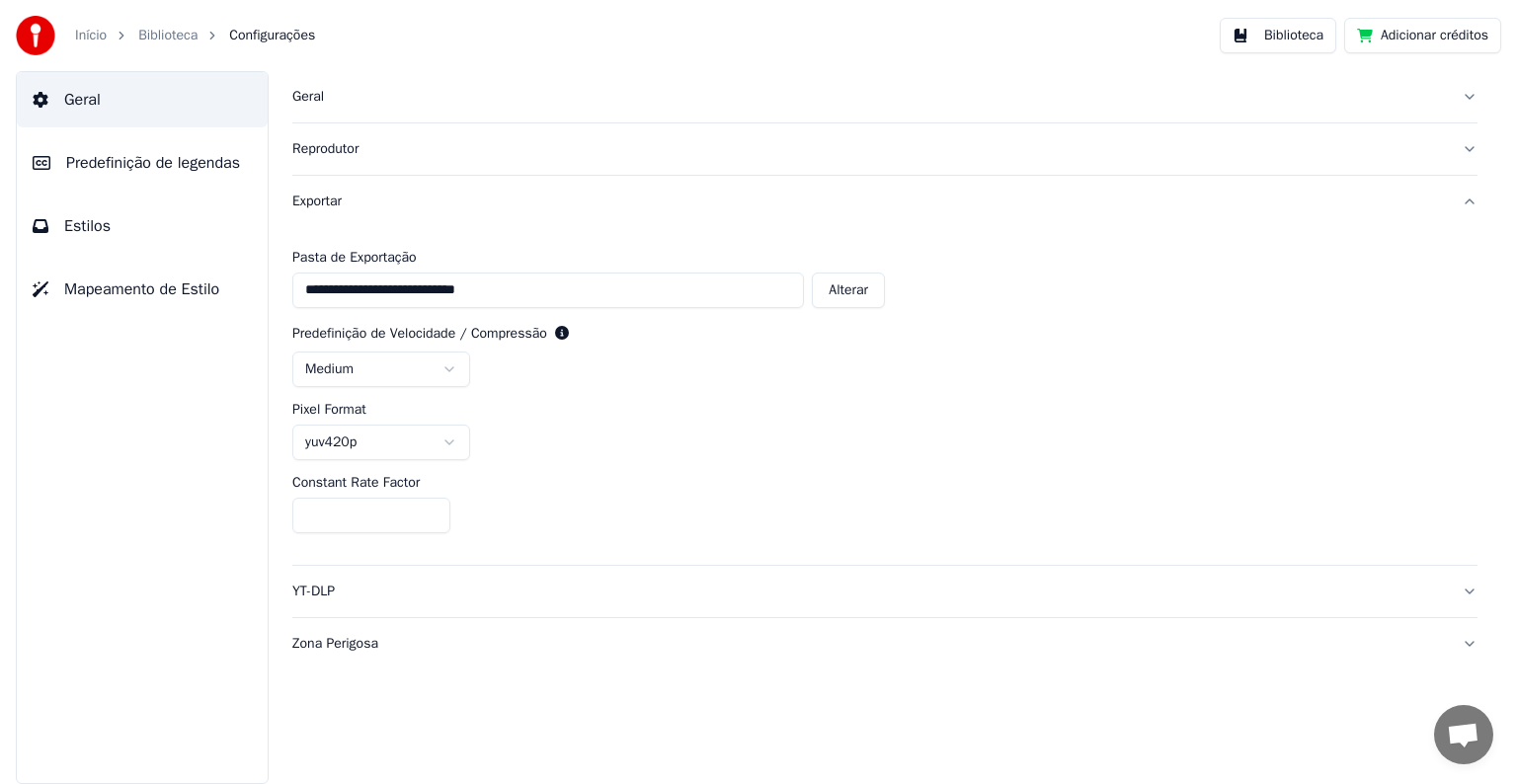 click on "Pixel Format" at bounding box center [885, 410] 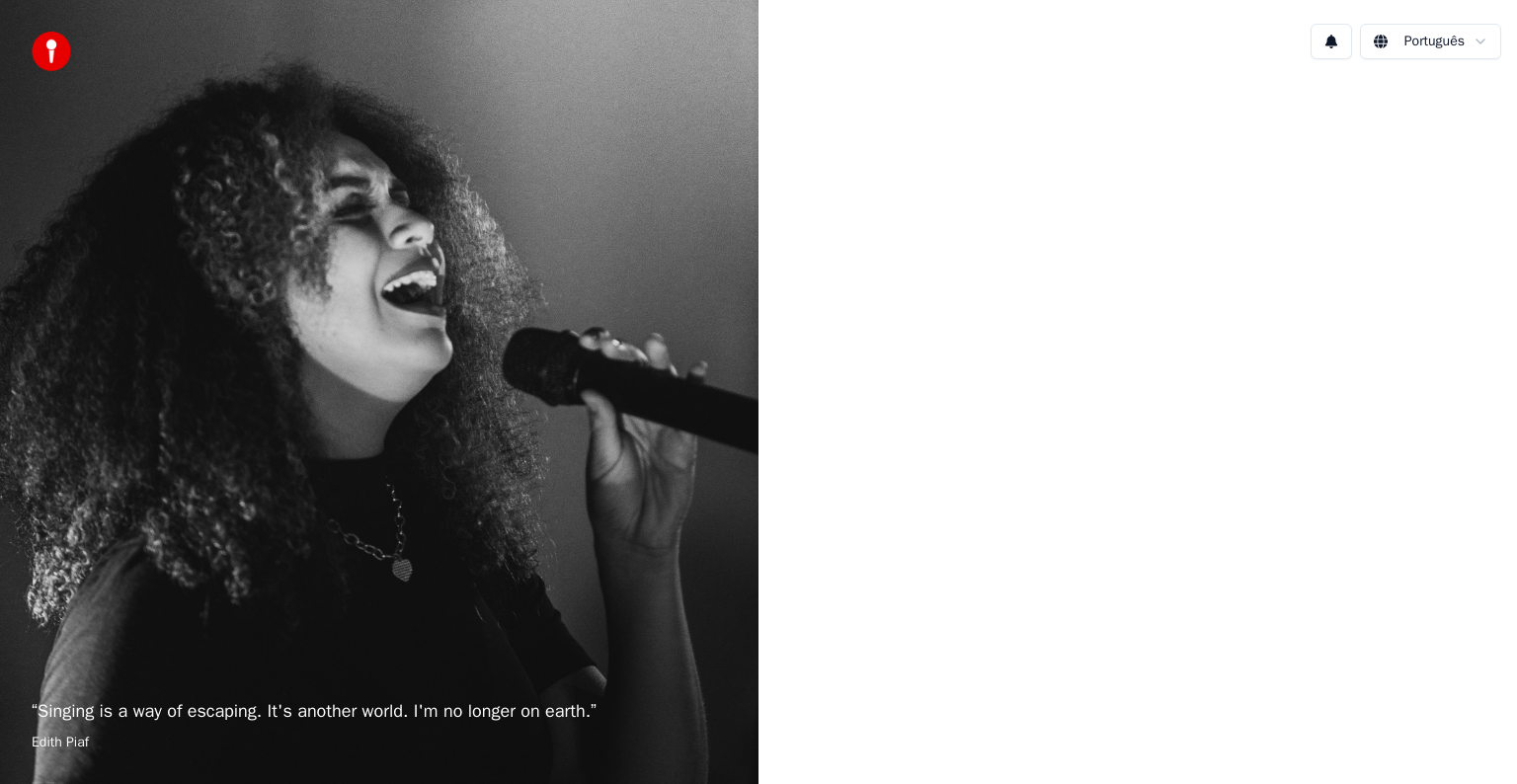 scroll, scrollTop: 0, scrollLeft: 0, axis: both 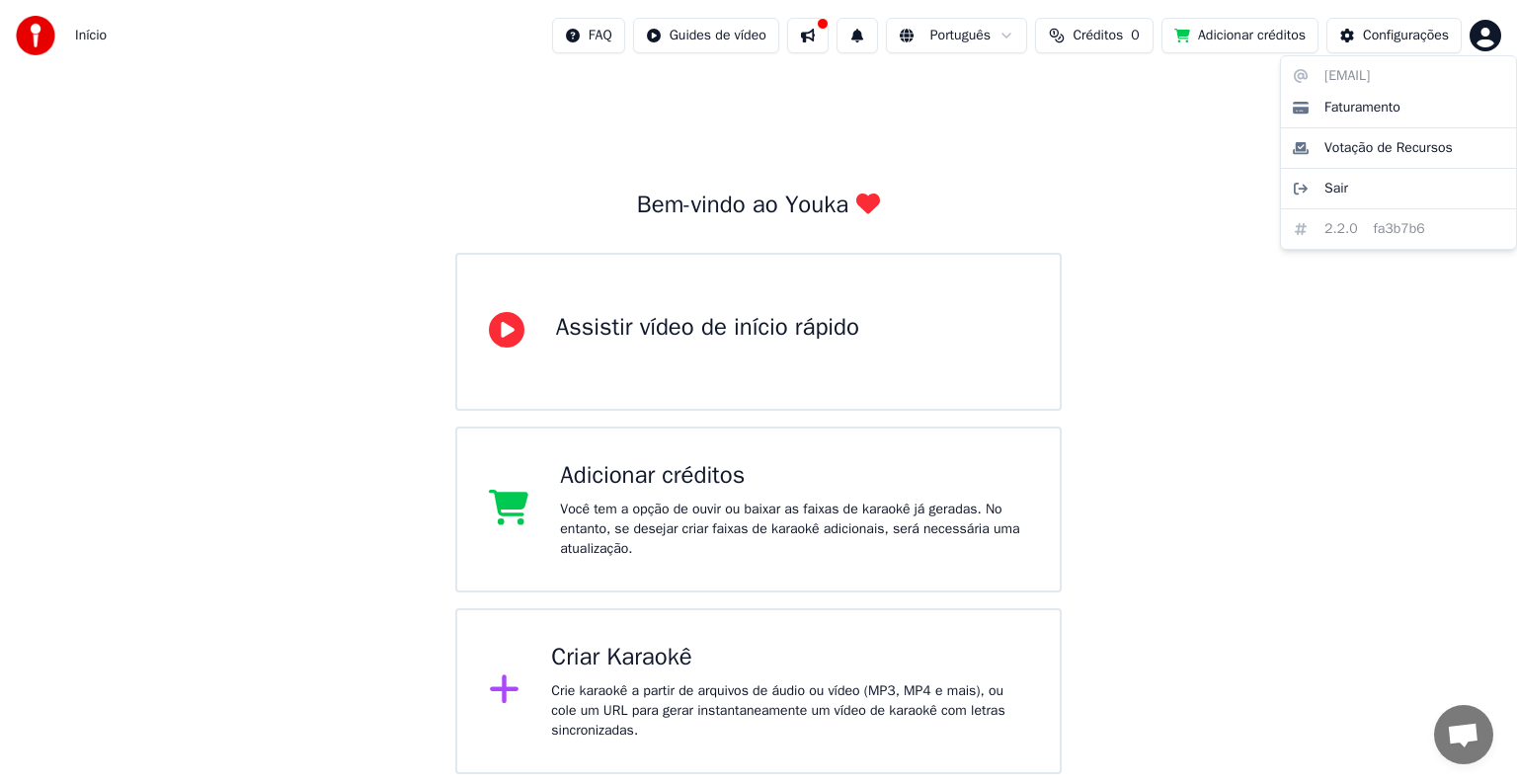 click on "Início FAQ Guides de vídeo Português Créditos 0 Adicionar créditos Configurações Bem-vindo ao Youka Assistir vídeo de início rápido Adicionar créditos Você tem a opção de ouvir ou baixar as faixas de karaokê já geradas. No entanto, se desejar criar faixas de karaokê adicionais, será necessária uma atualização. Criar Karaokê Crie karaokê a partir de arquivos de áudio ou vídeo (MP3, MP4 e mais), ou cole um URL para gerar instantaneamente um vídeo de karaokê com letras sincronizadas. georgehabibe27@gmail.com Faturamento Votação de Recursos Sair 2.2.0 fa3b7b6" at bounding box center (758, 387) 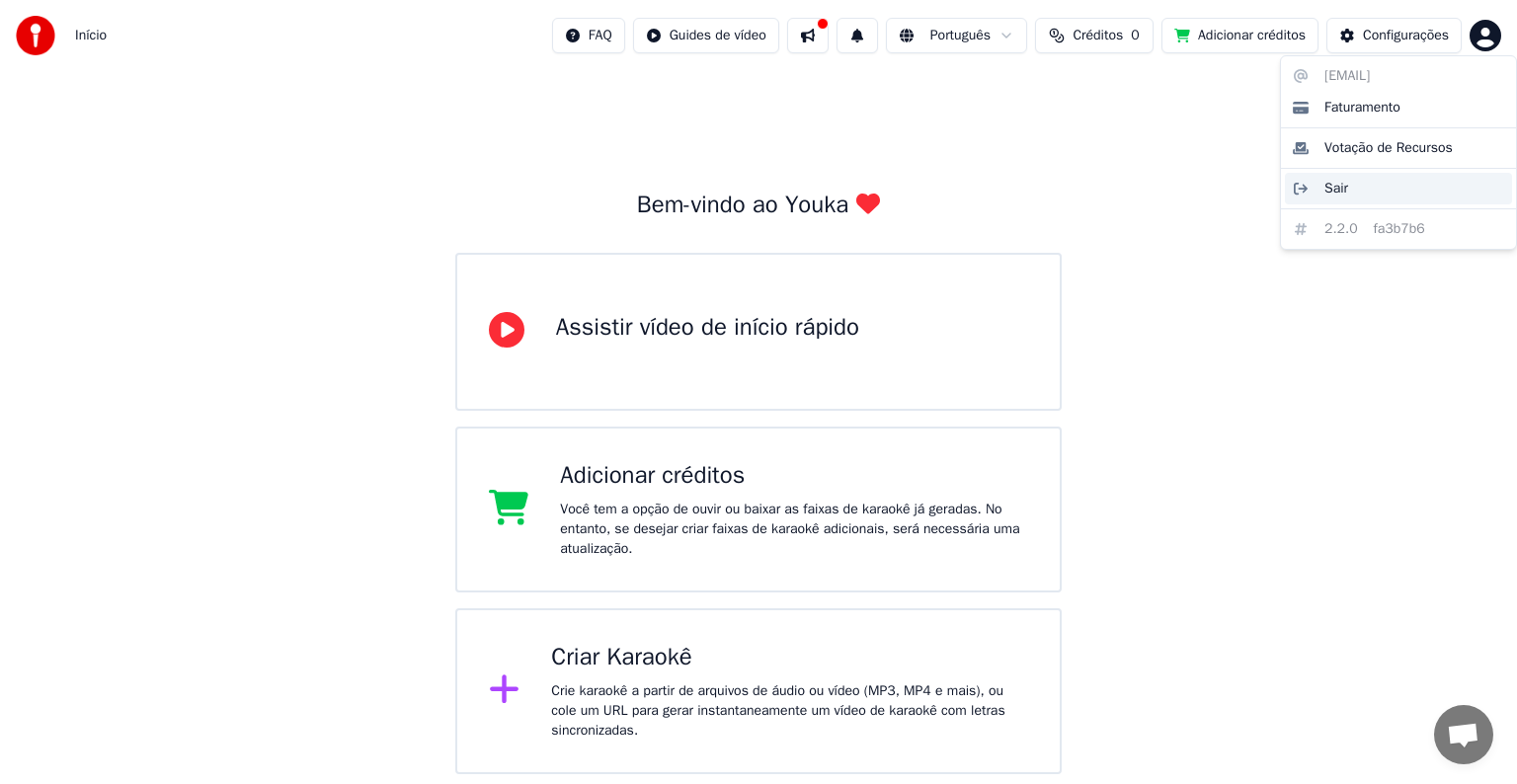 click on "Sair" at bounding box center [1398, 189] 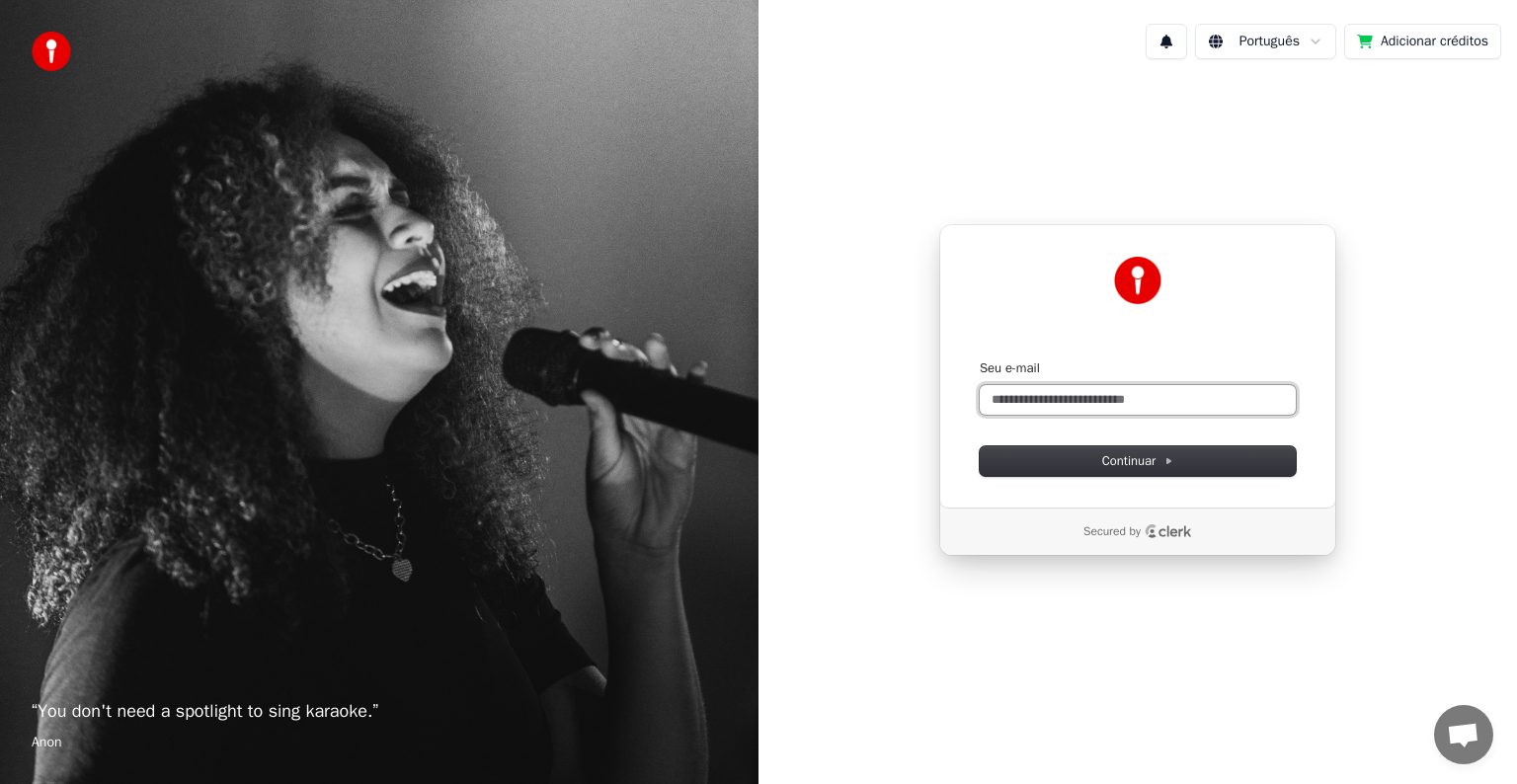 click on "Seu e-mail" at bounding box center (1138, 400) 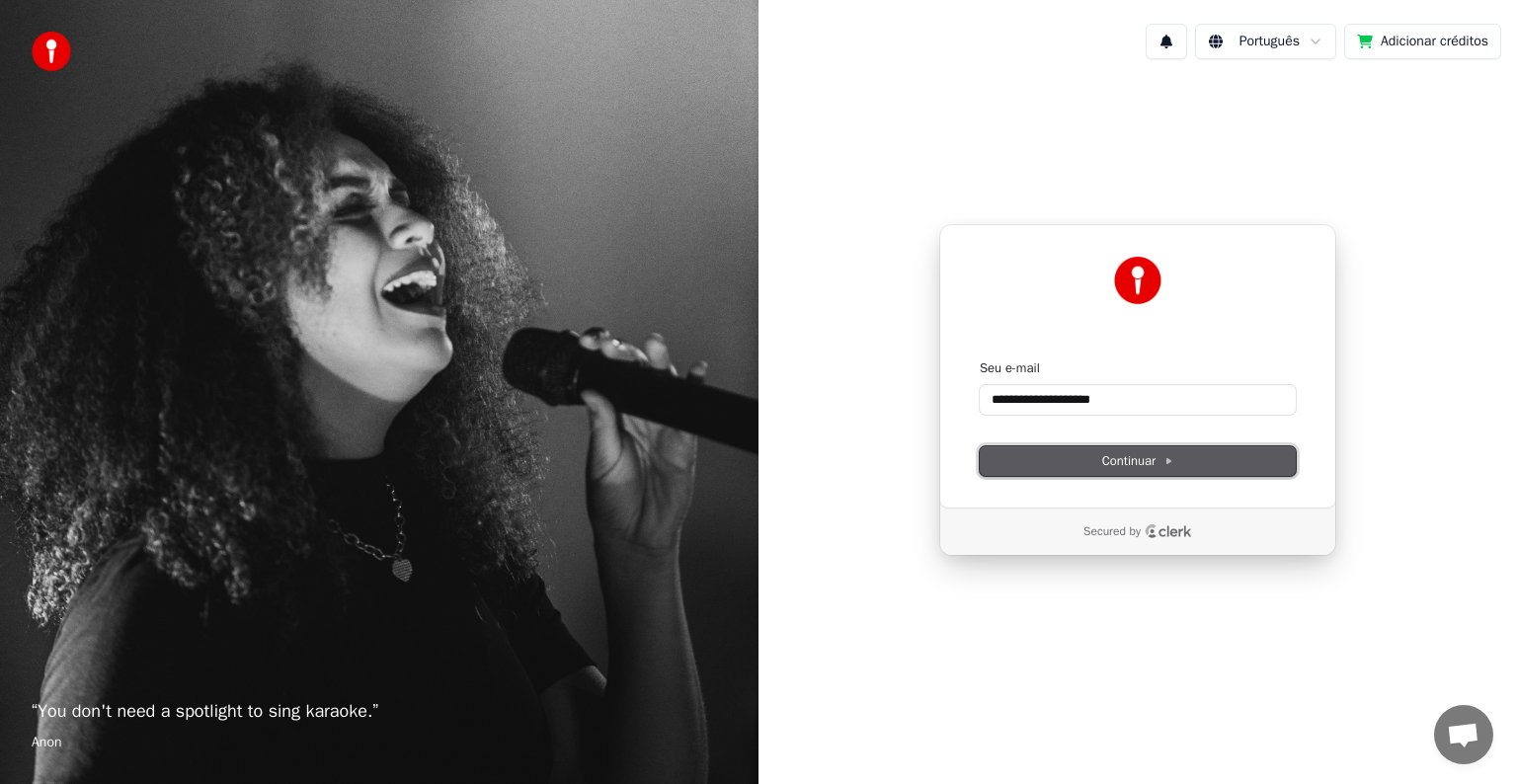 click on "Continuar" at bounding box center (1138, 461) 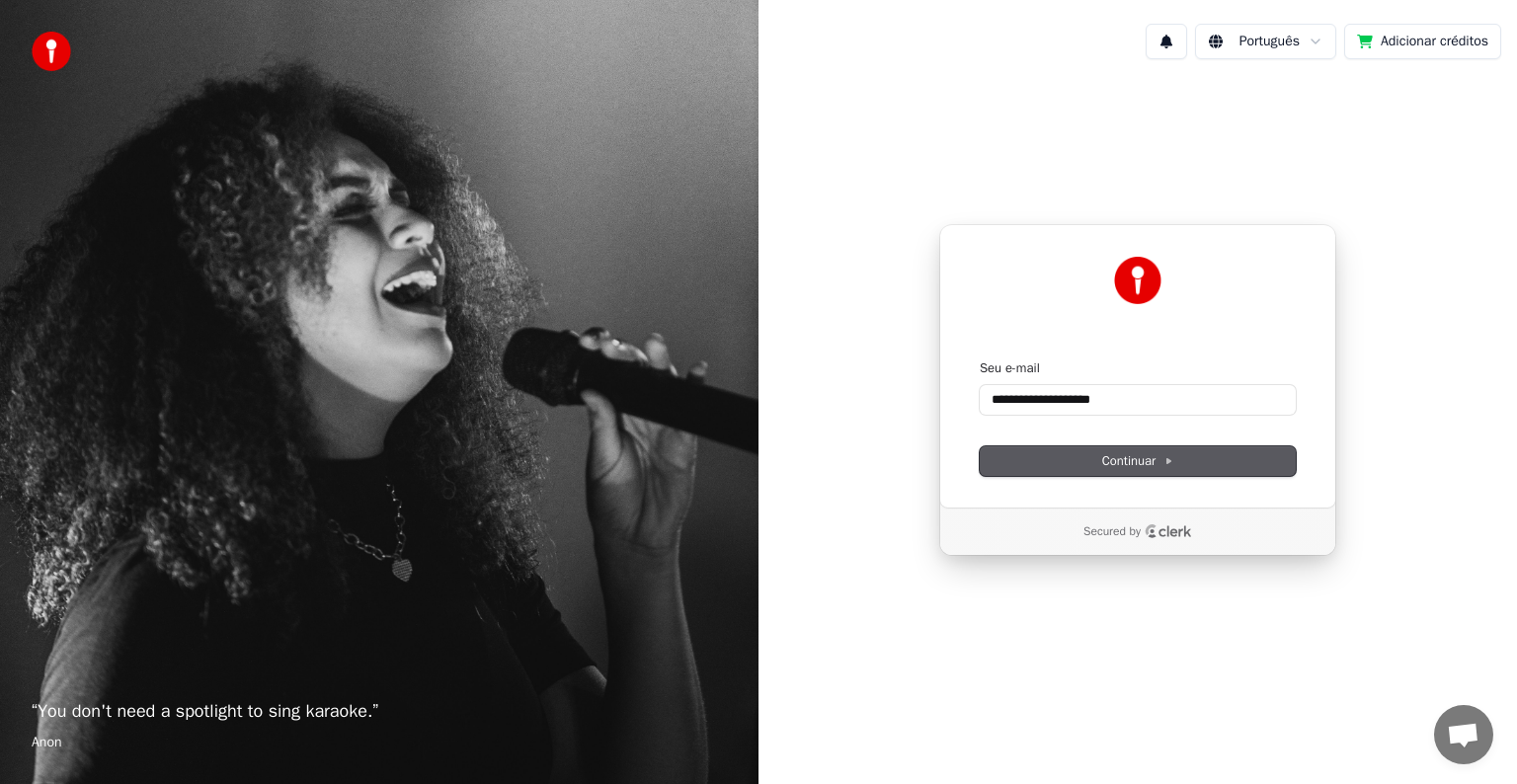 type on "**********" 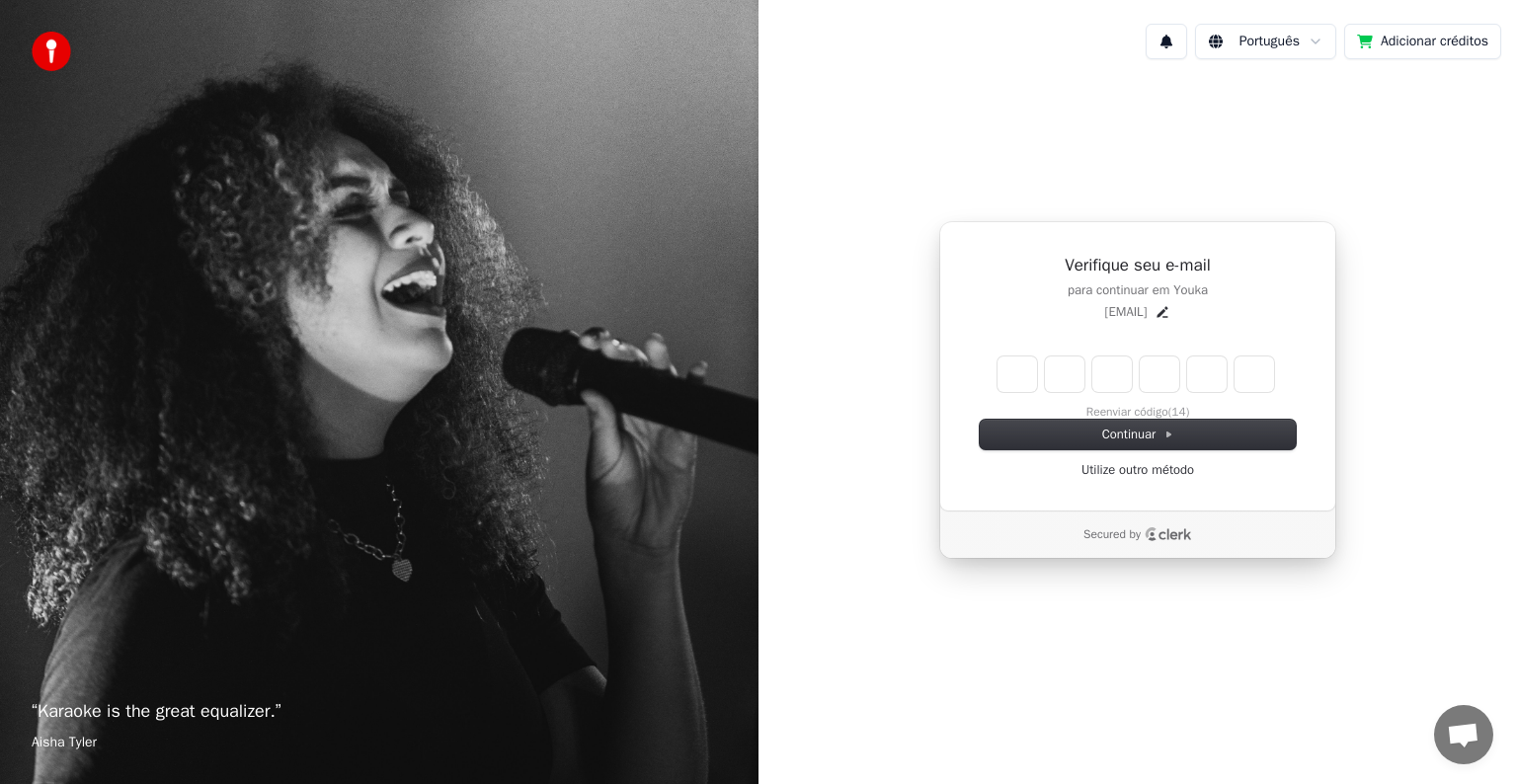 type on "******" 